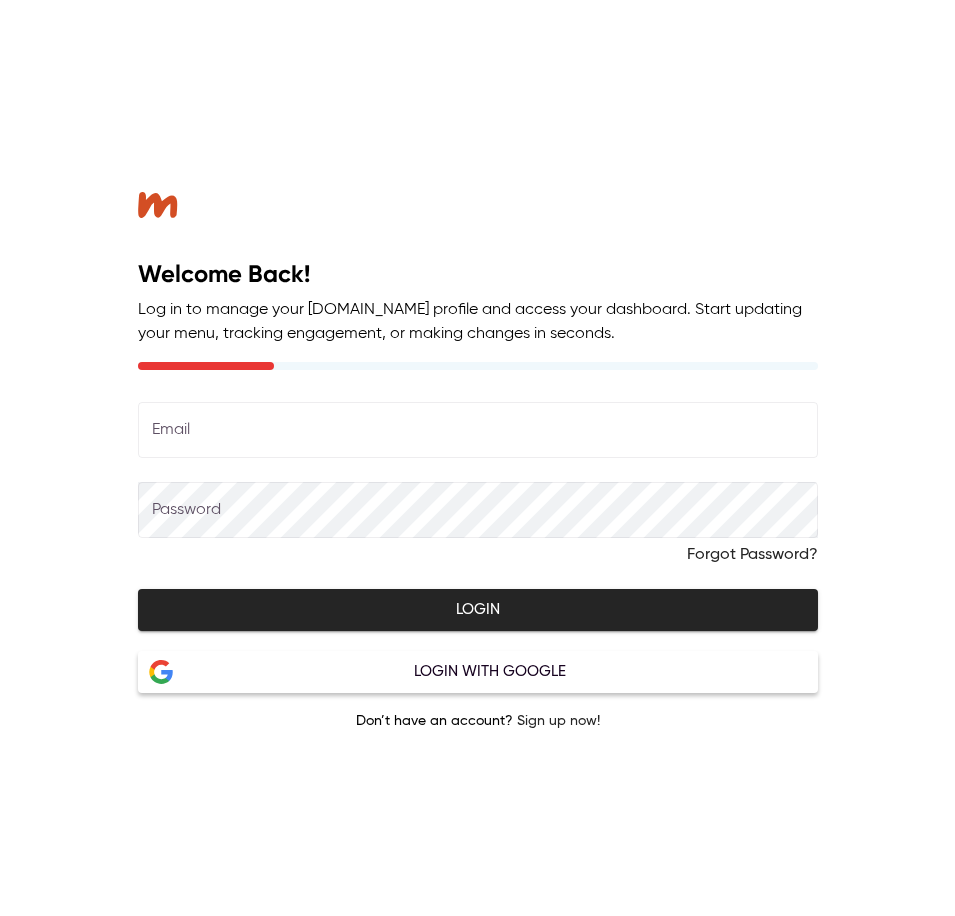 scroll, scrollTop: 0, scrollLeft: 0, axis: both 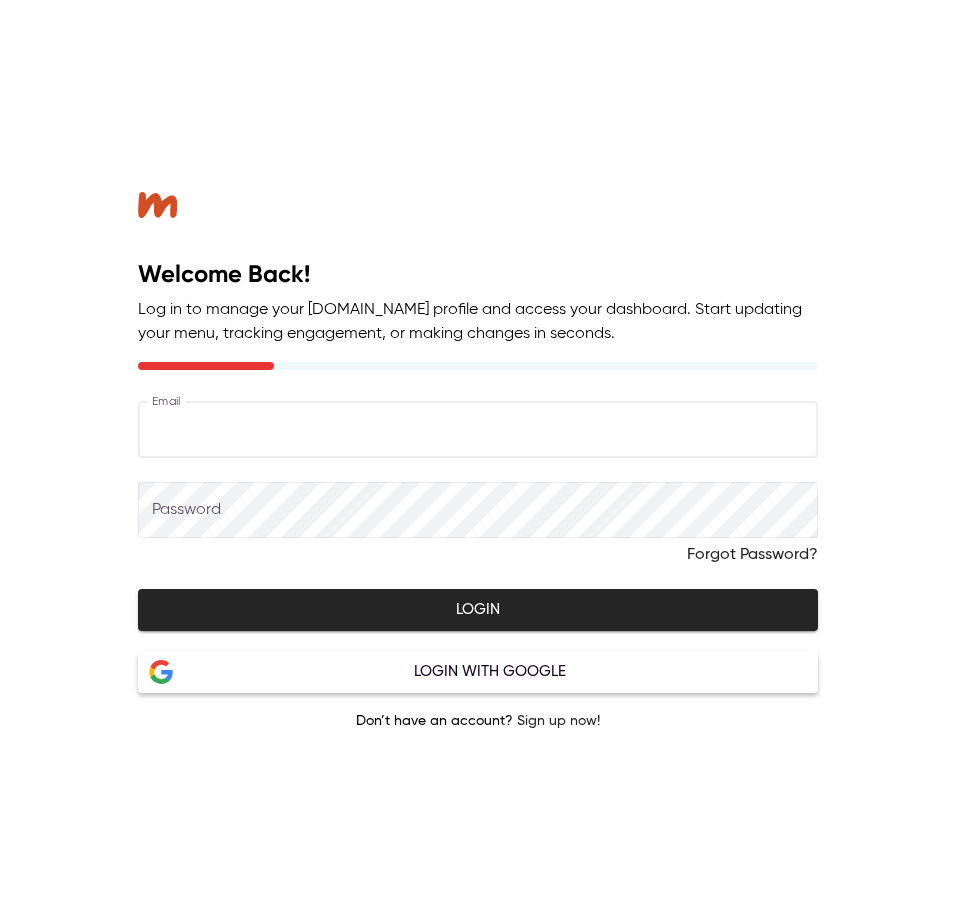 click at bounding box center [478, 430] 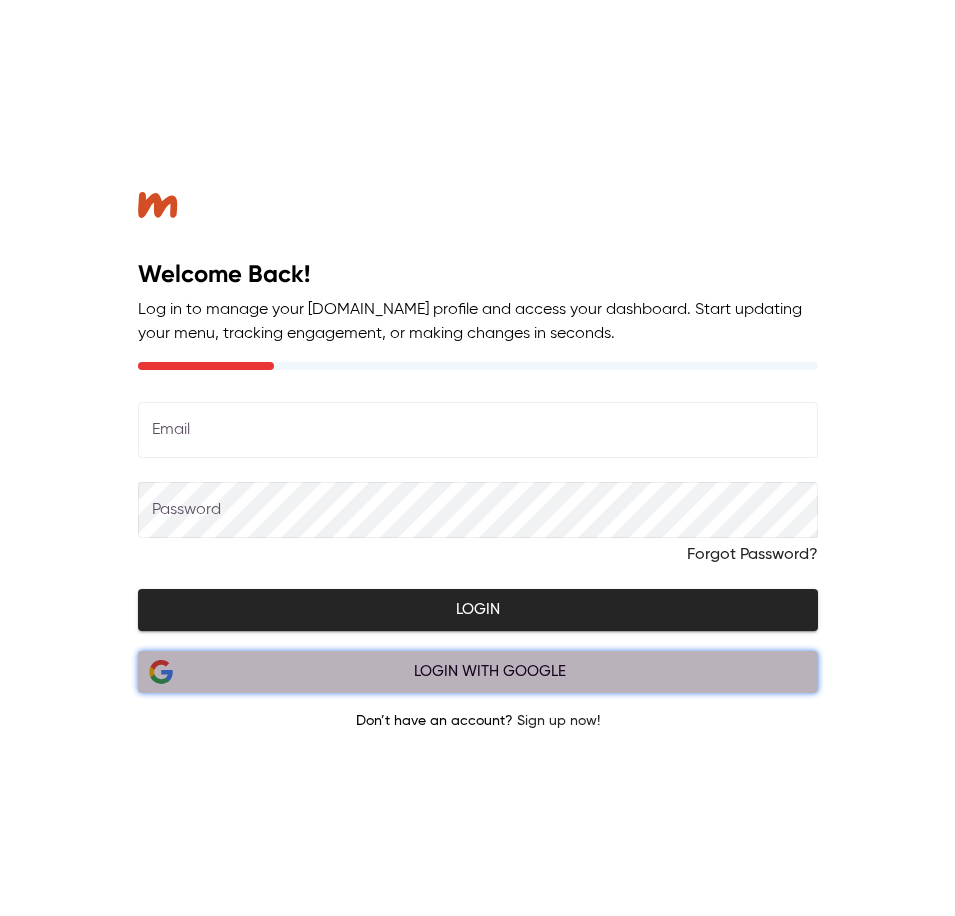 click on "Login with Google" at bounding box center (478, 672) 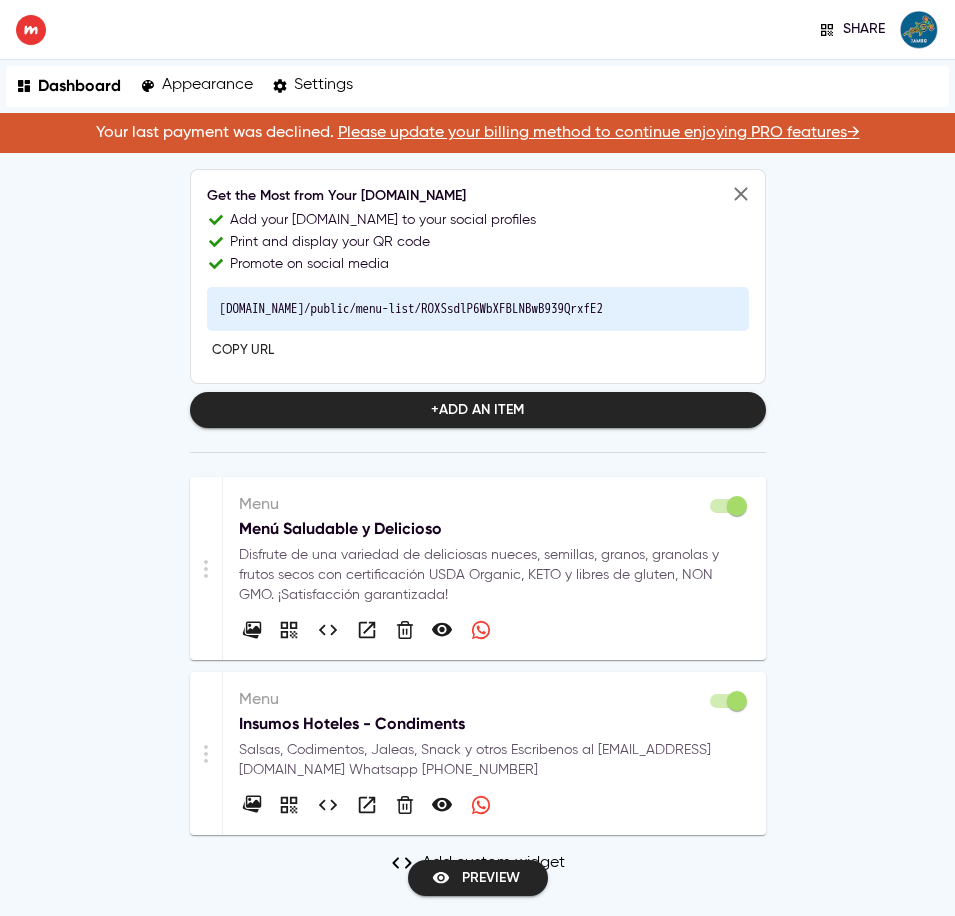 scroll, scrollTop: 48, scrollLeft: 0, axis: vertical 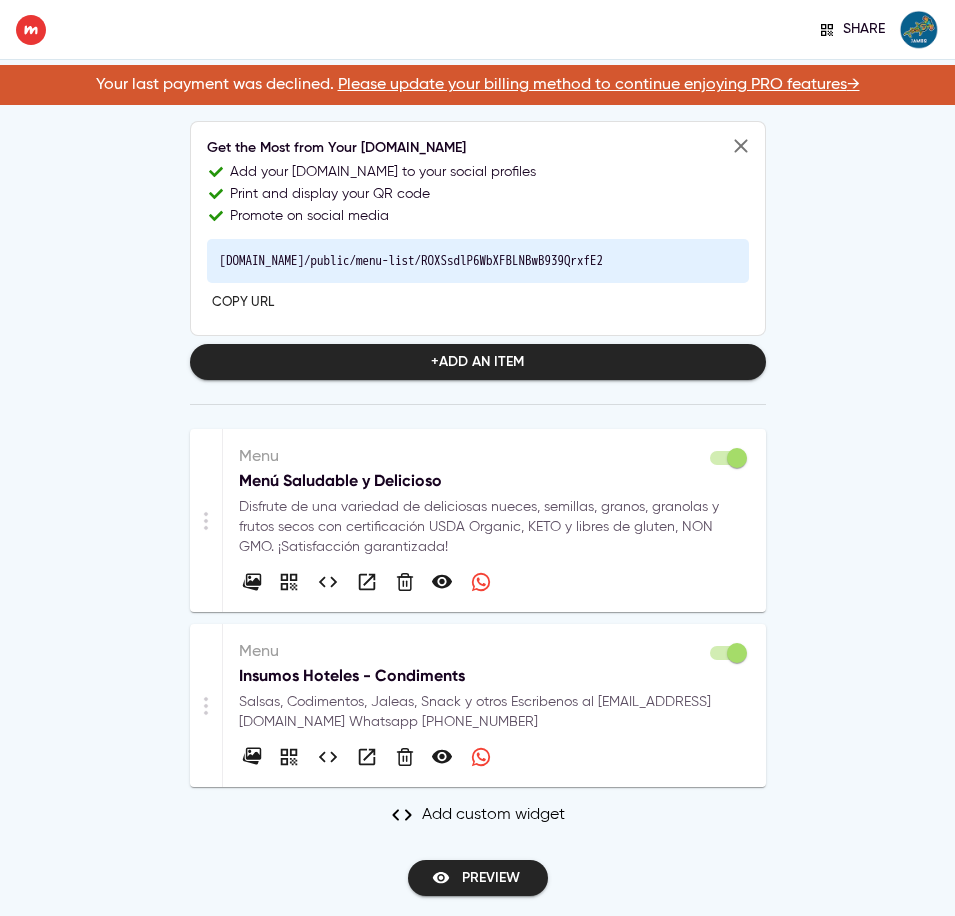 click on "Salsas, Codimentos, Jaleas, Snack y otros
Escribenos al [EMAIL_ADDRESS][DOMAIN_NAME]
Whatsapp [PHONE_NUMBER]" at bounding box center (494, 712) 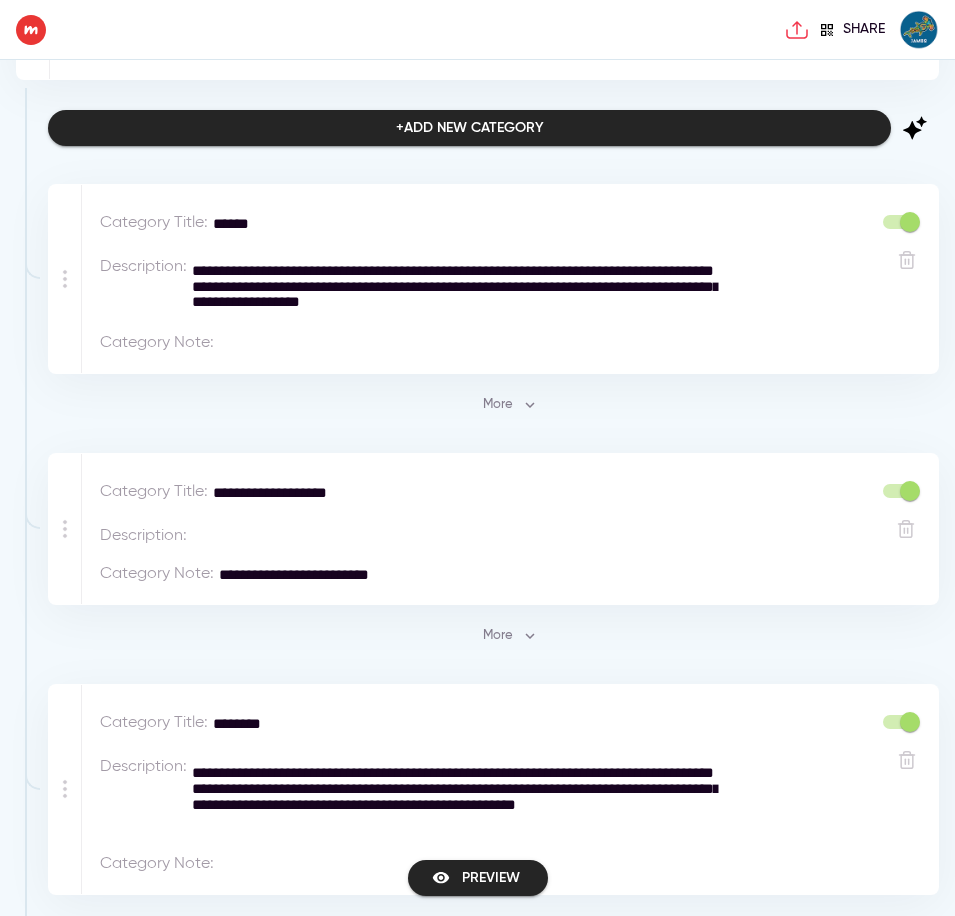 scroll, scrollTop: 250, scrollLeft: 0, axis: vertical 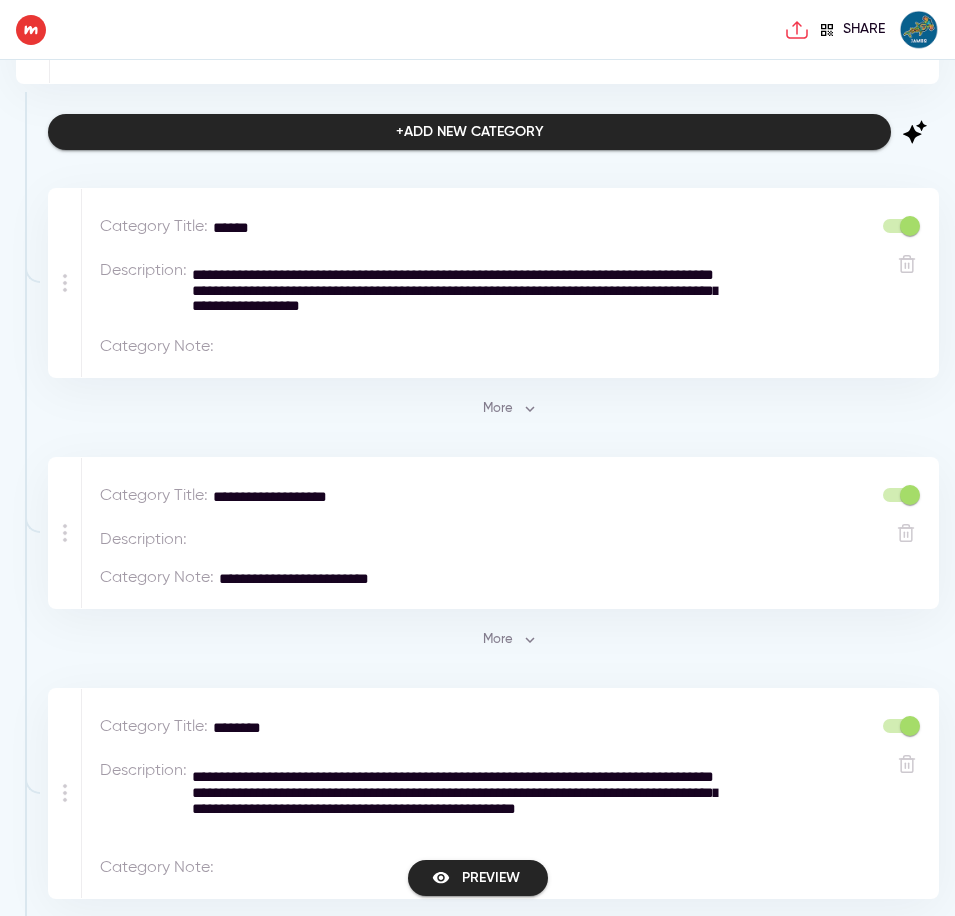 click 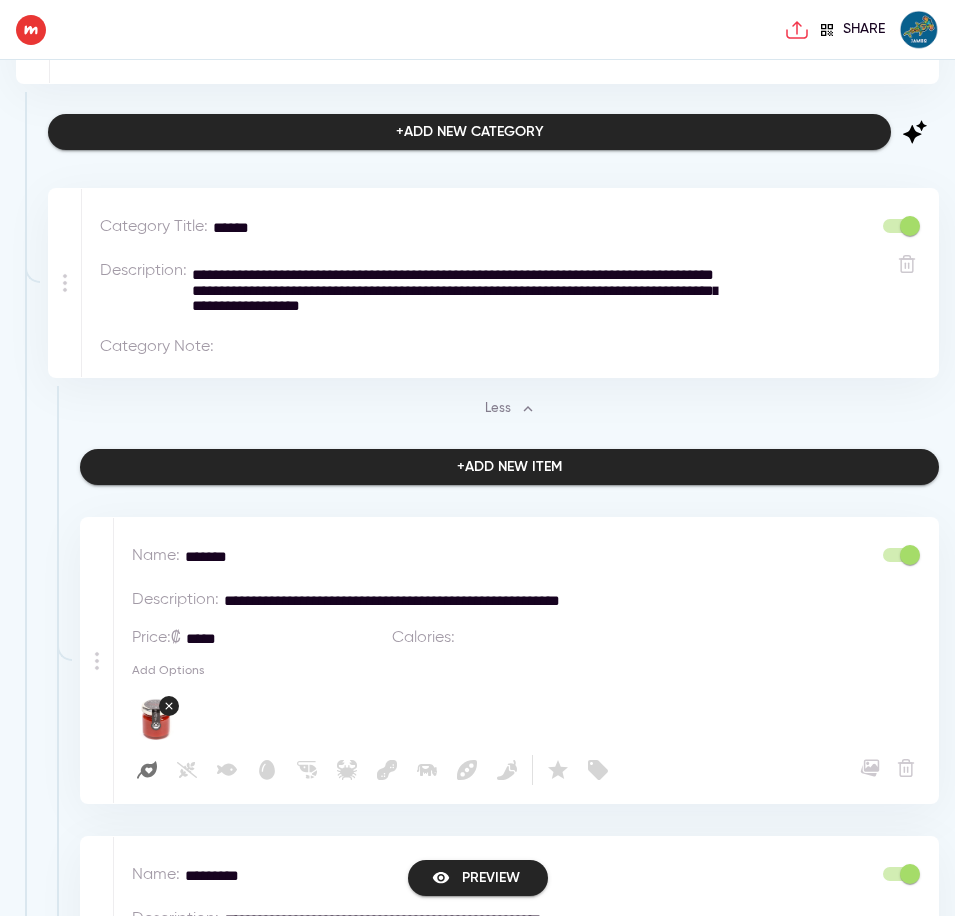 click on "*****" at bounding box center (263, 638) 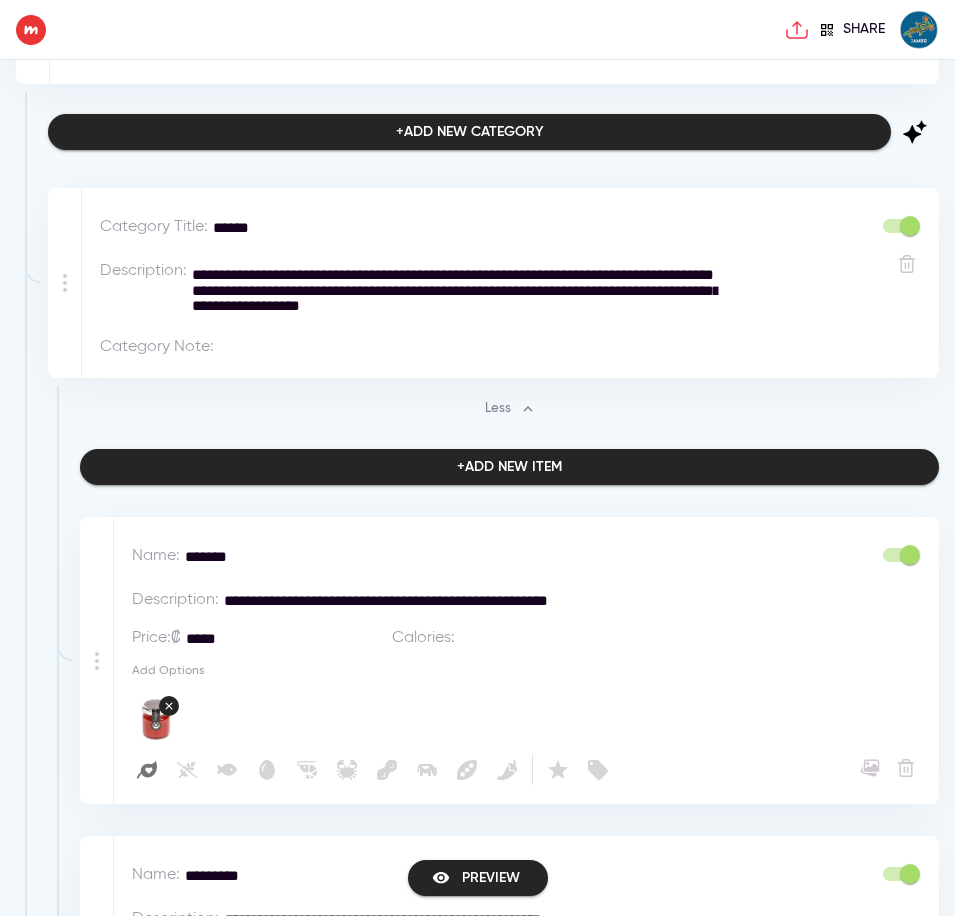 type on "**********" 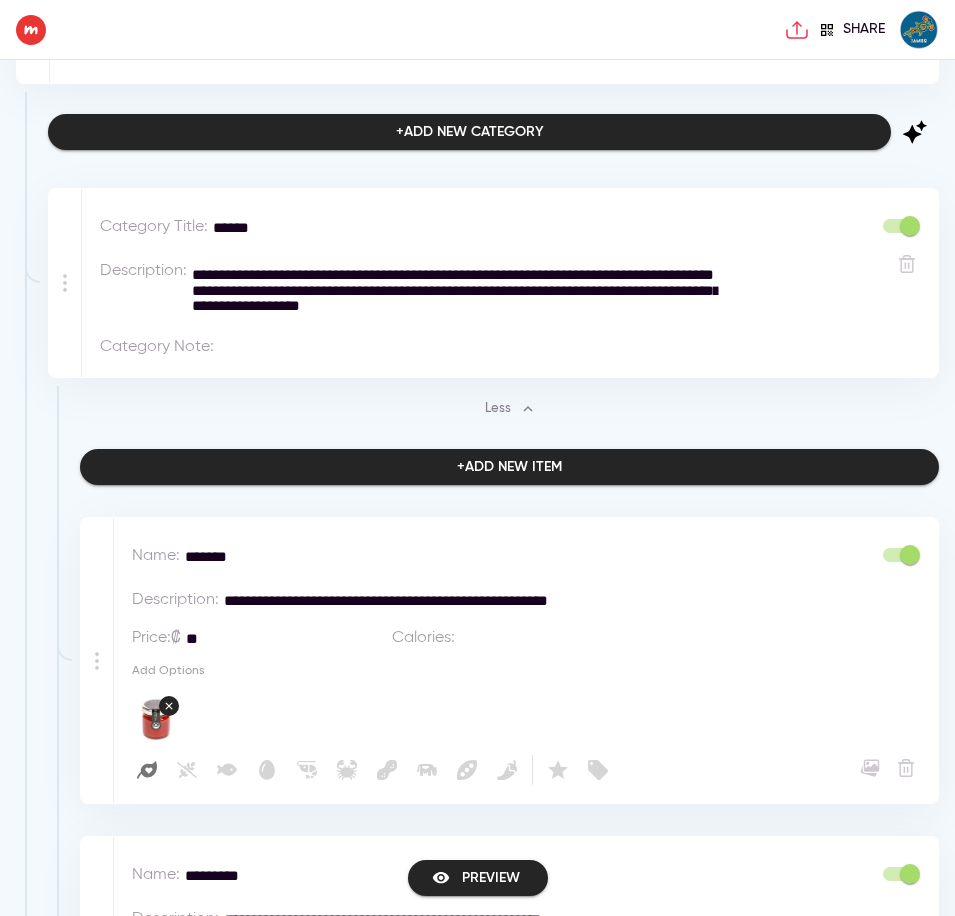 type on "*" 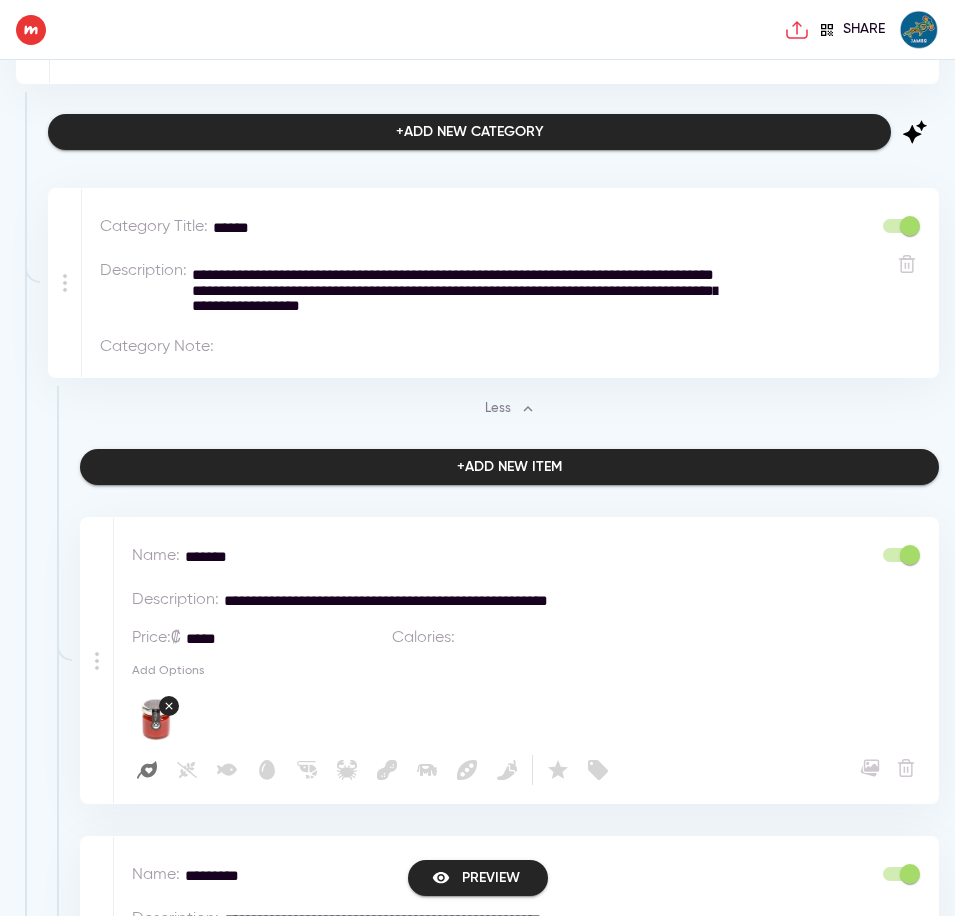 type on "*****" 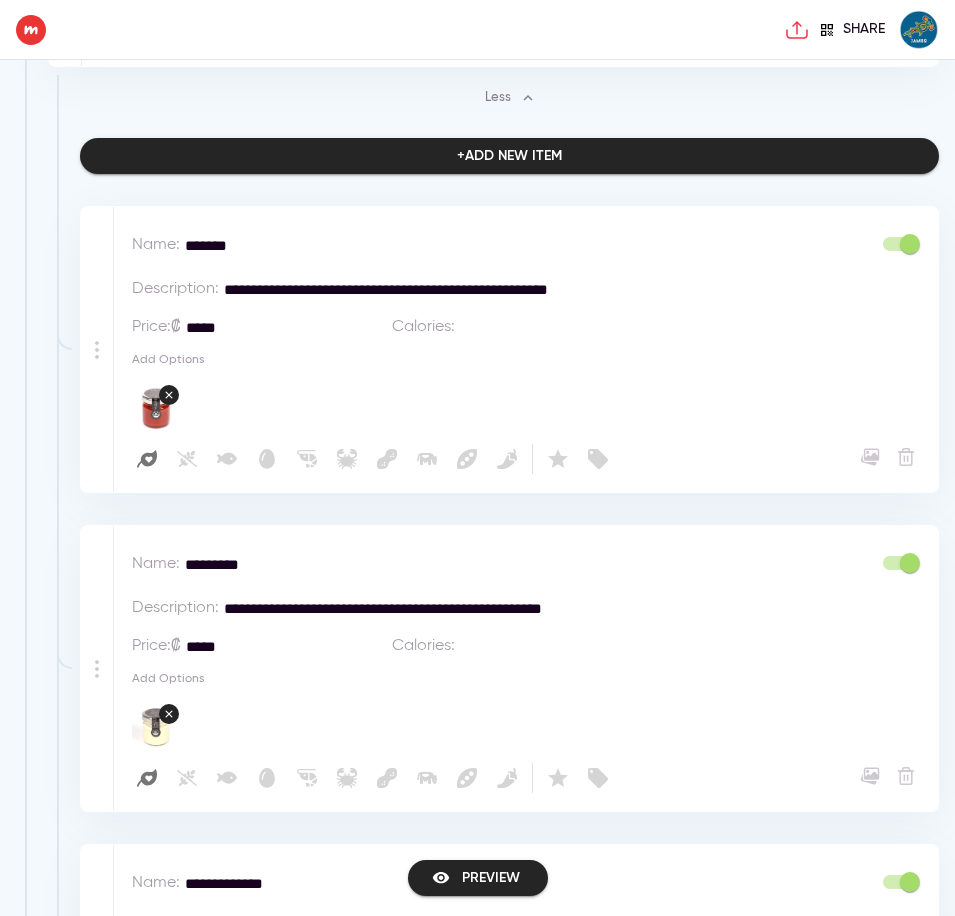 scroll, scrollTop: 564, scrollLeft: 0, axis: vertical 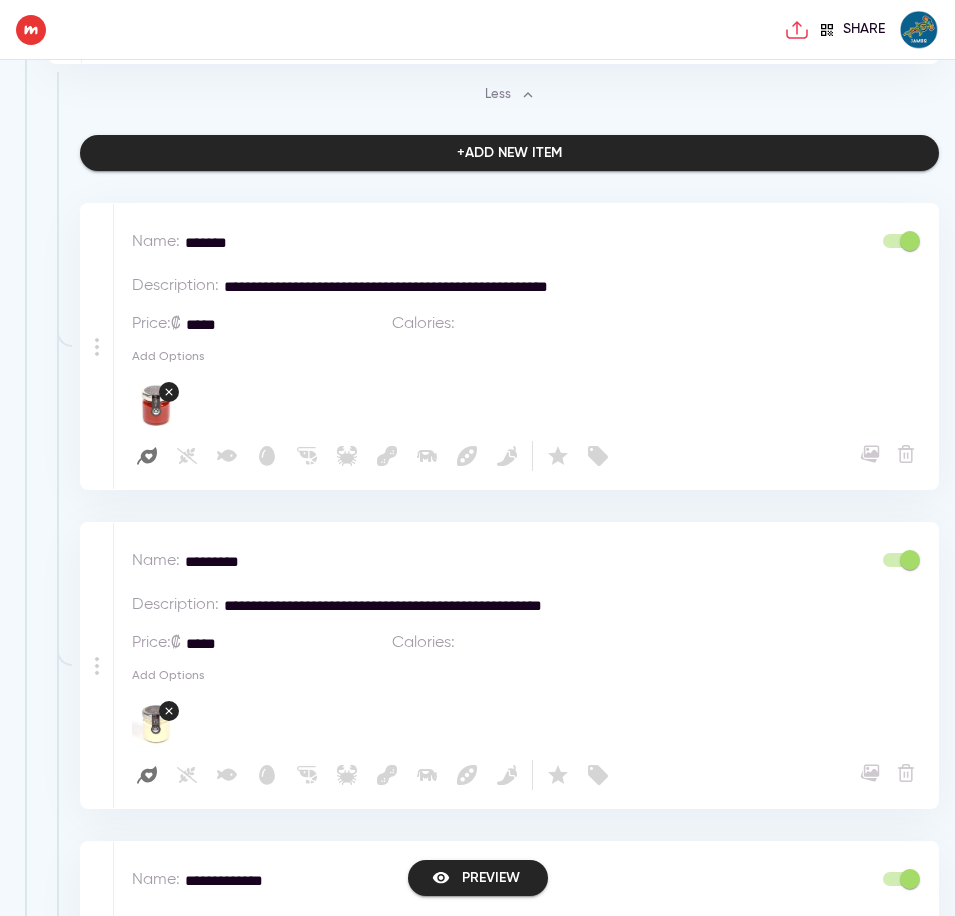 drag, startPoint x: 620, startPoint y: 600, endPoint x: 586, endPoint y: 607, distance: 34.713108 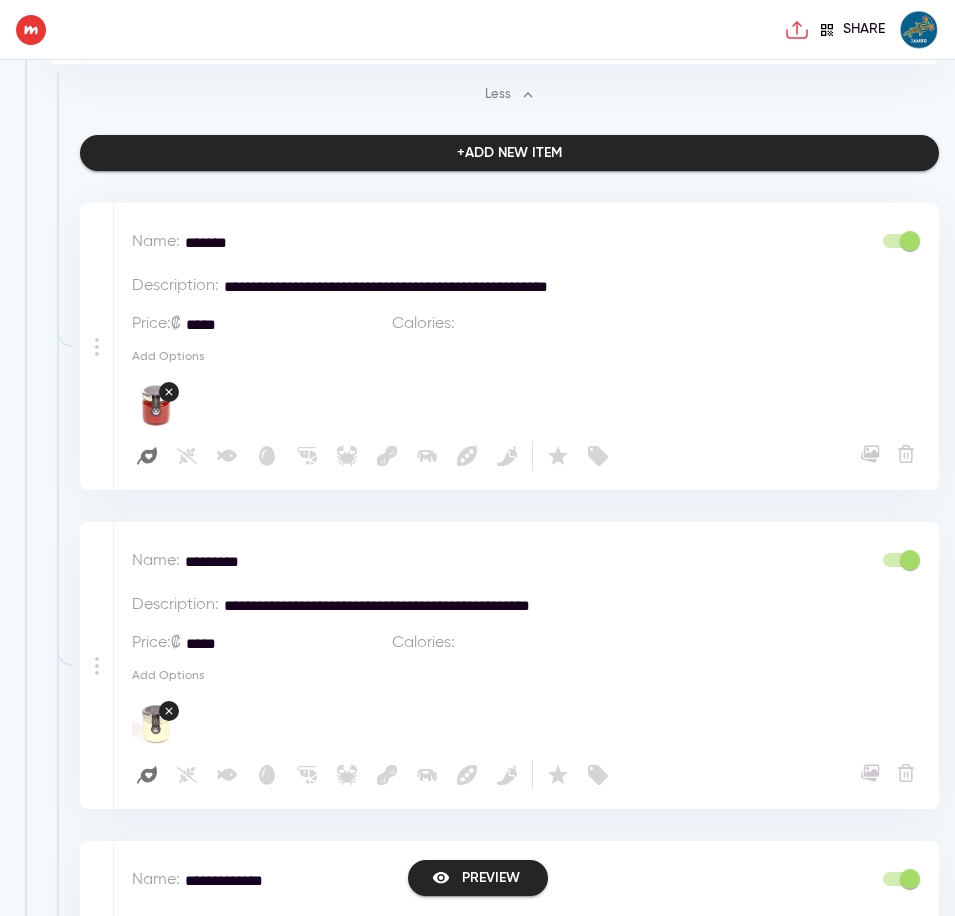 type on "**********" 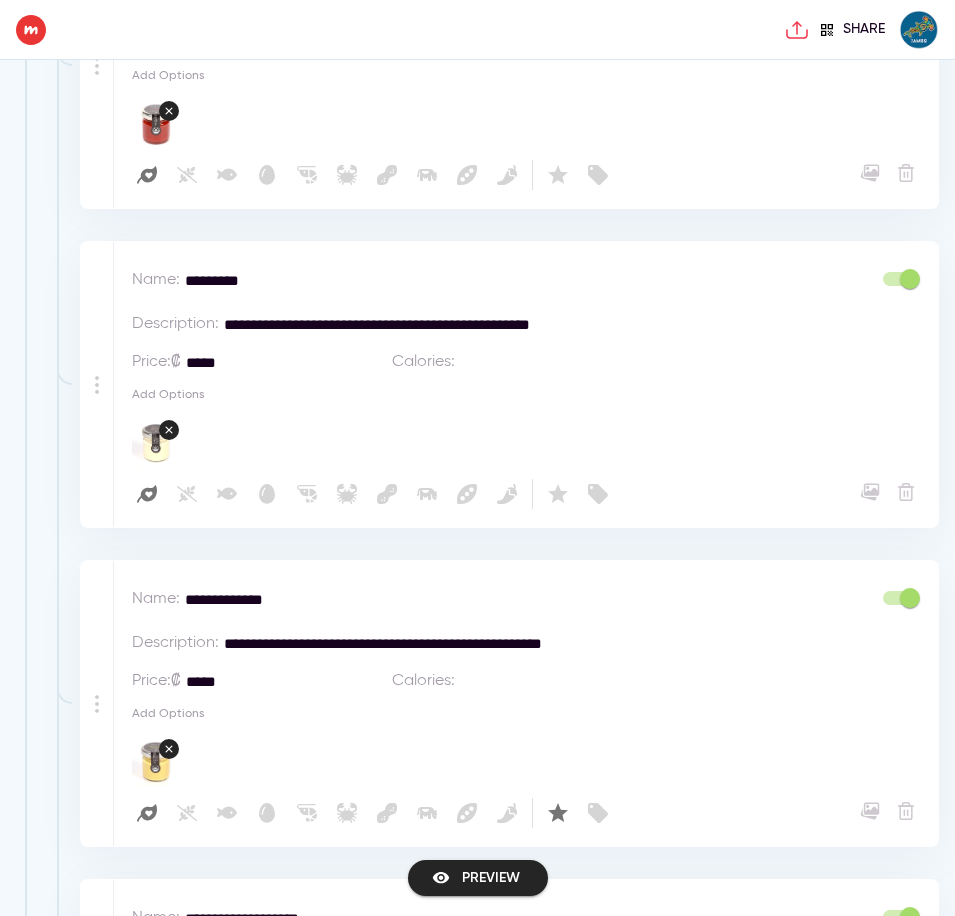 type on "*****" 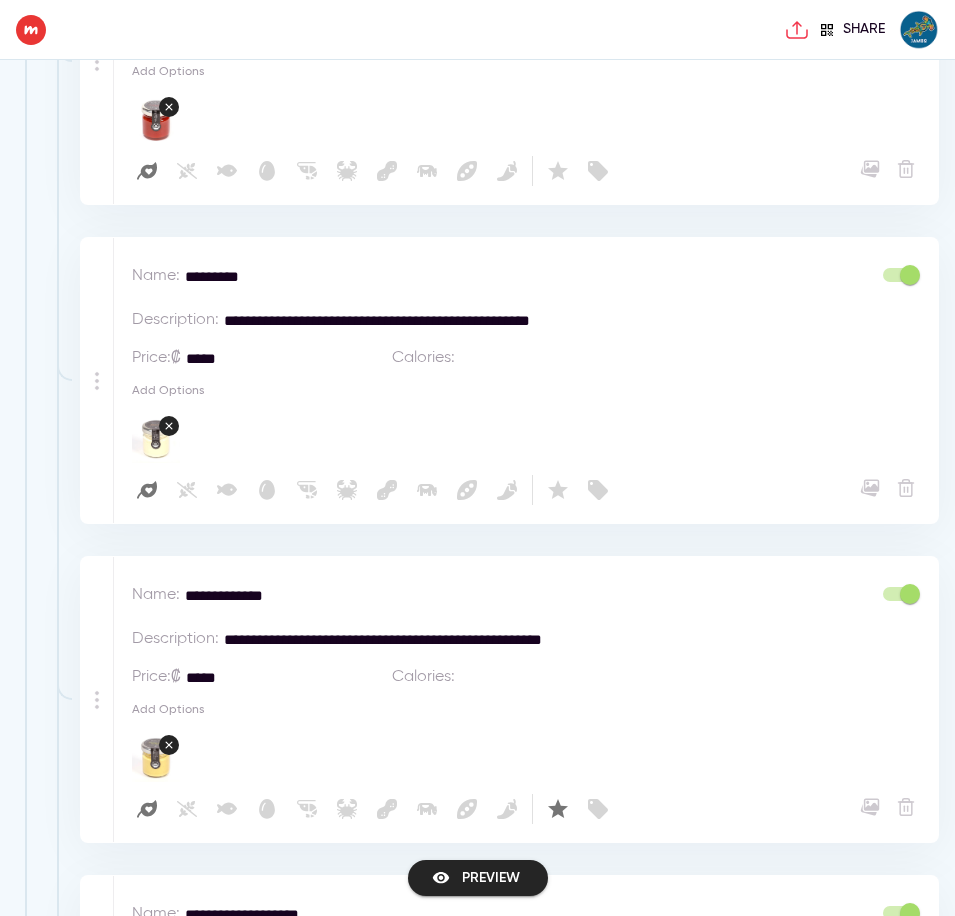 click on "**********" at bounding box center [488, 639] 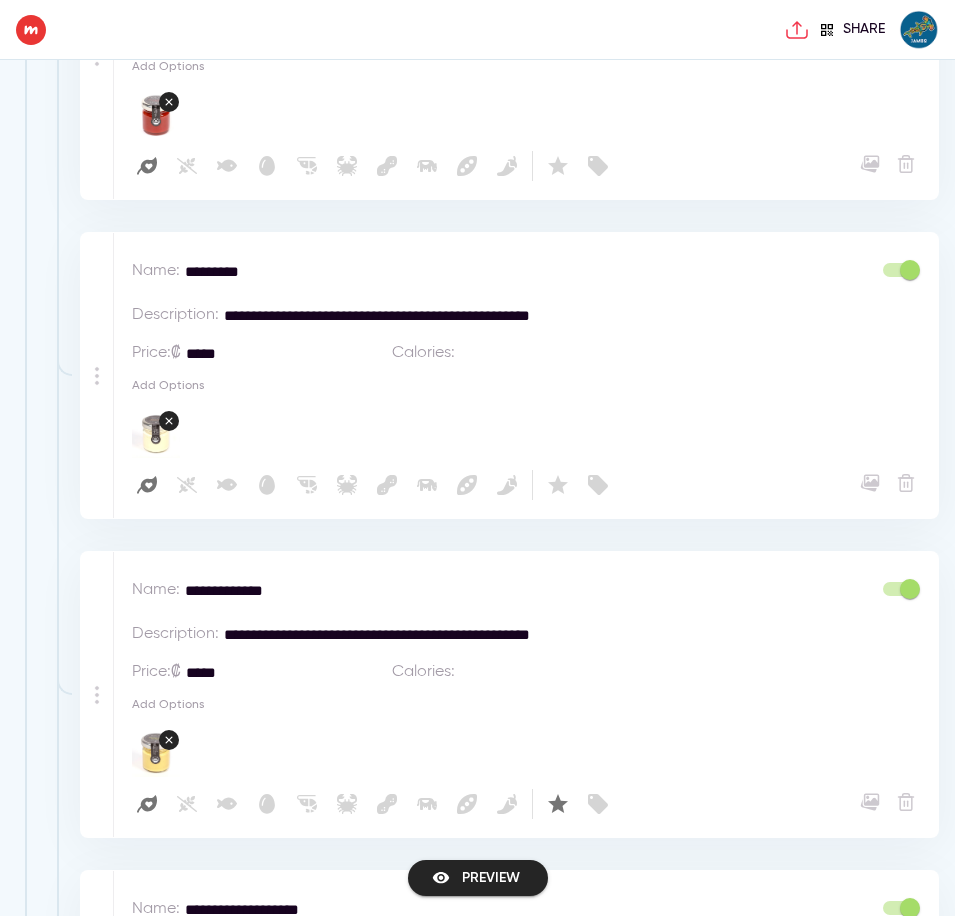 type on "**********" 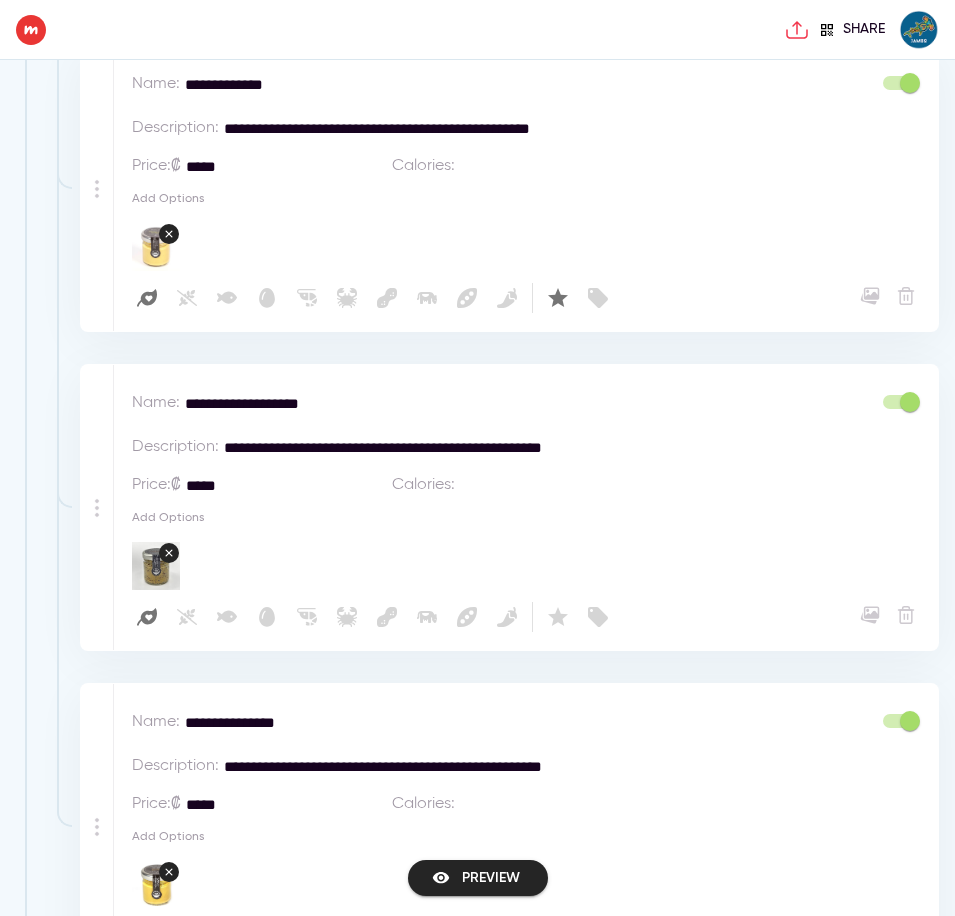 scroll, scrollTop: 1359, scrollLeft: 0, axis: vertical 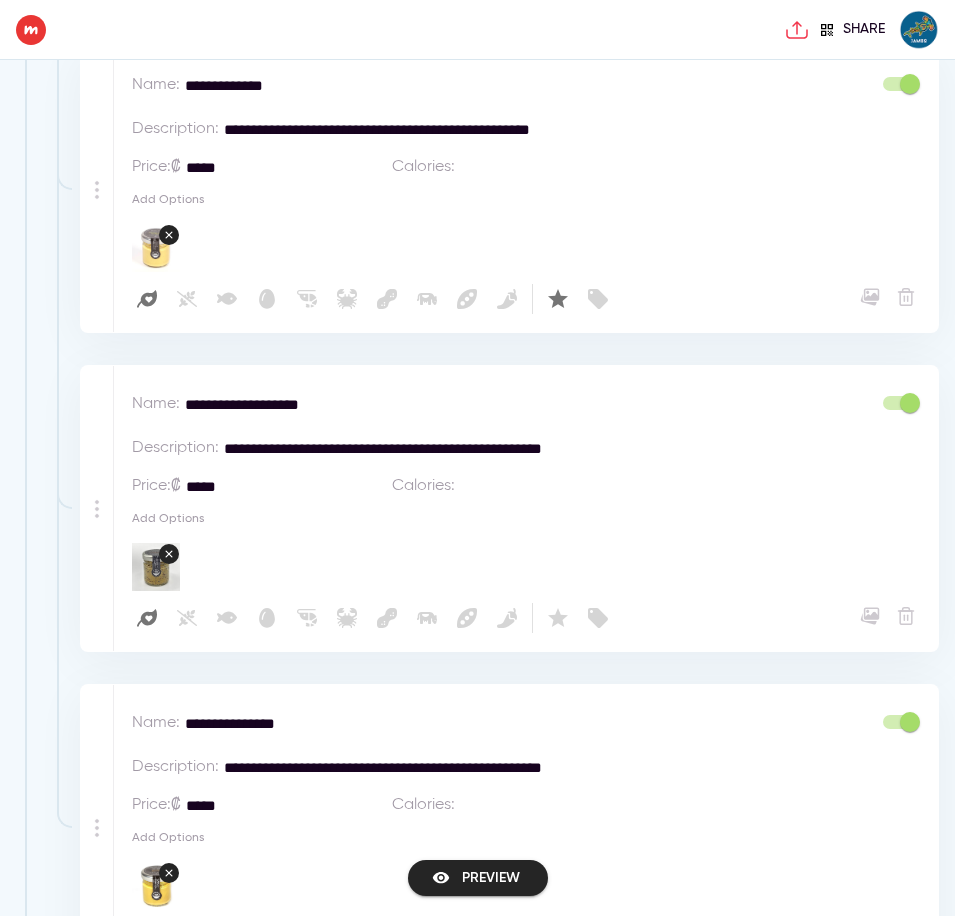 drag, startPoint x: 627, startPoint y: 446, endPoint x: 584, endPoint y: 450, distance: 43.185646 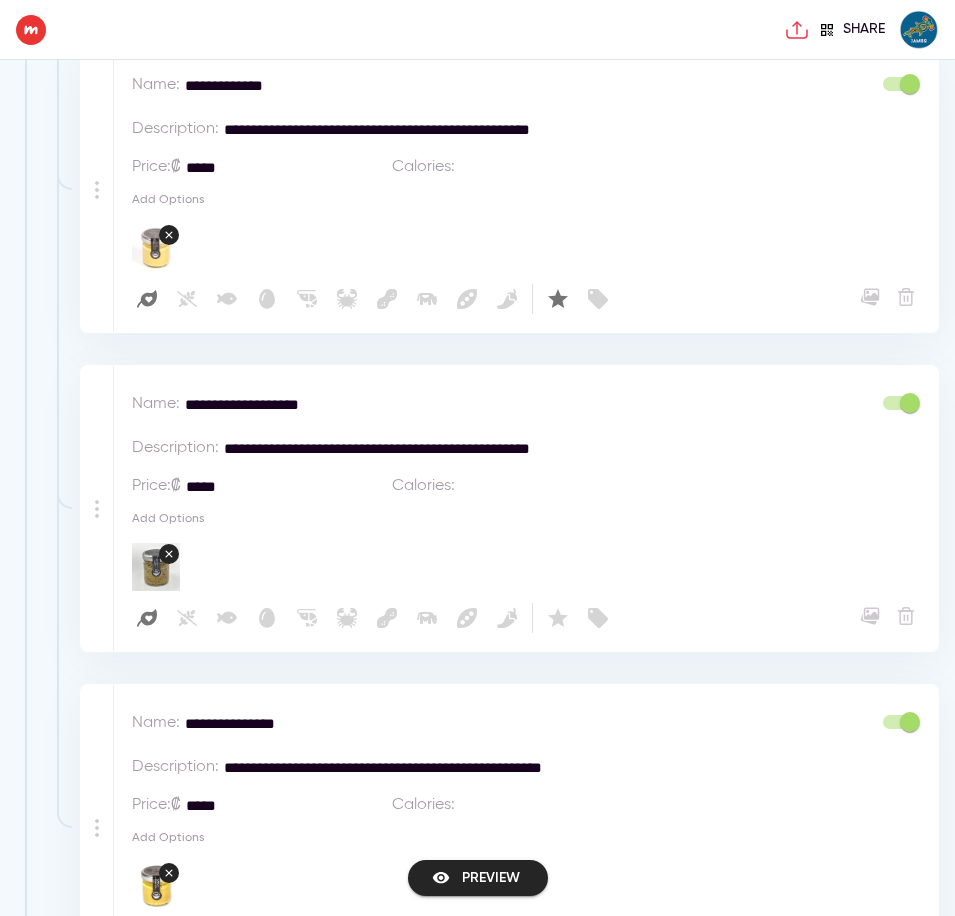 type on "**********" 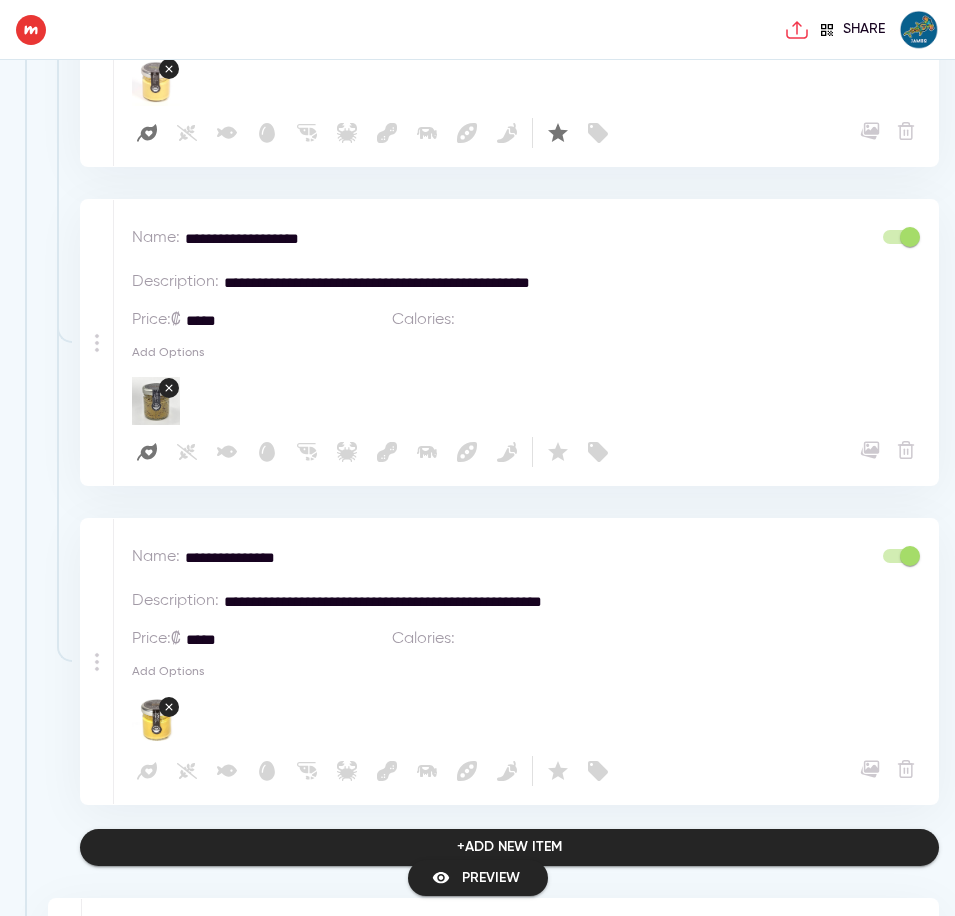 scroll, scrollTop: 1550, scrollLeft: 0, axis: vertical 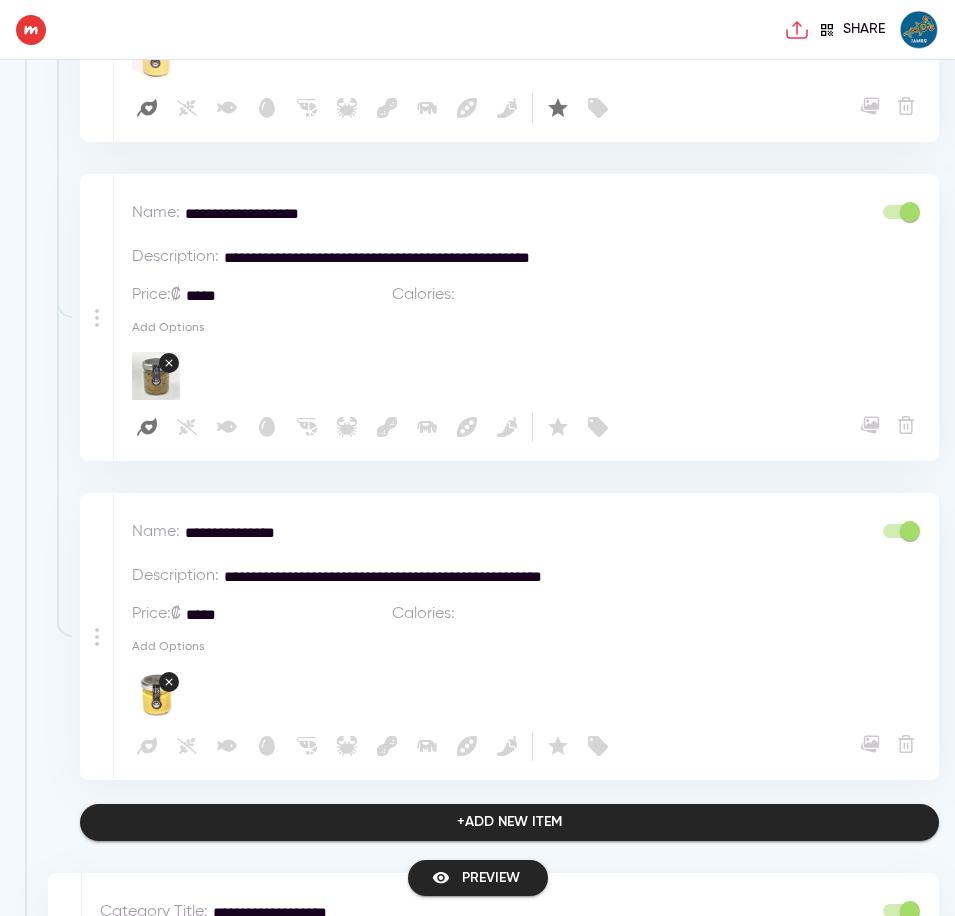 type on "*****" 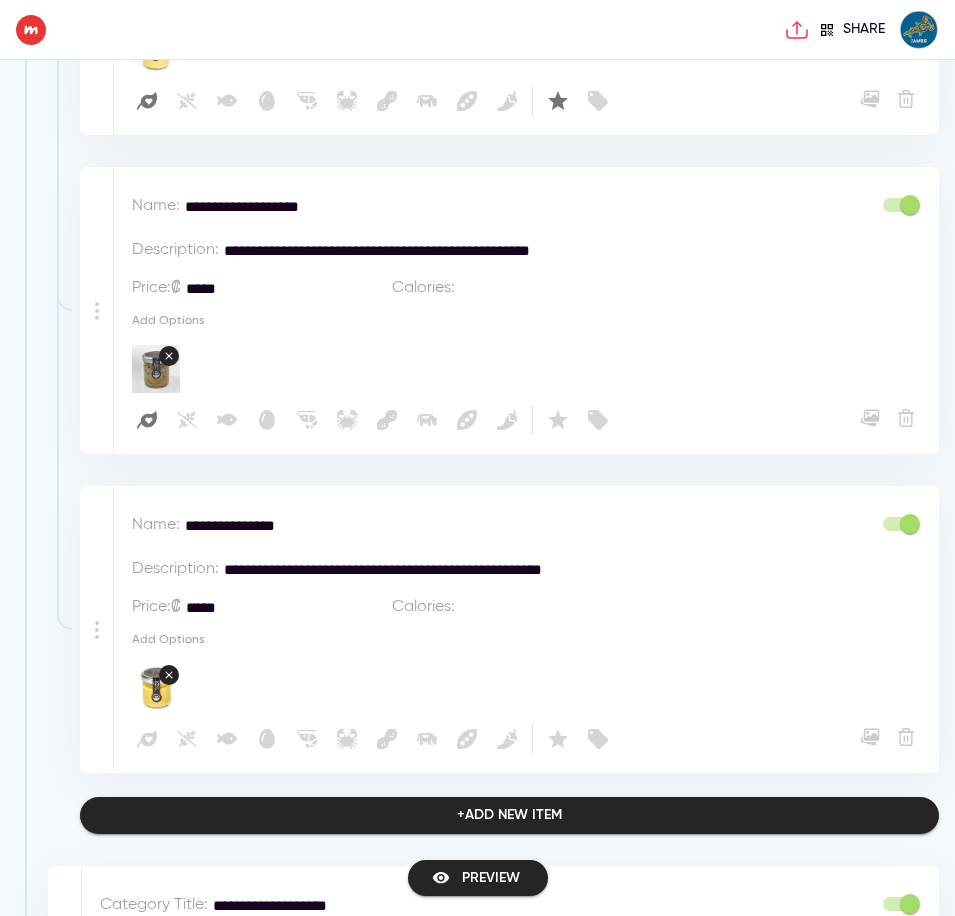 drag, startPoint x: 629, startPoint y: 578, endPoint x: 587, endPoint y: 581, distance: 42.107006 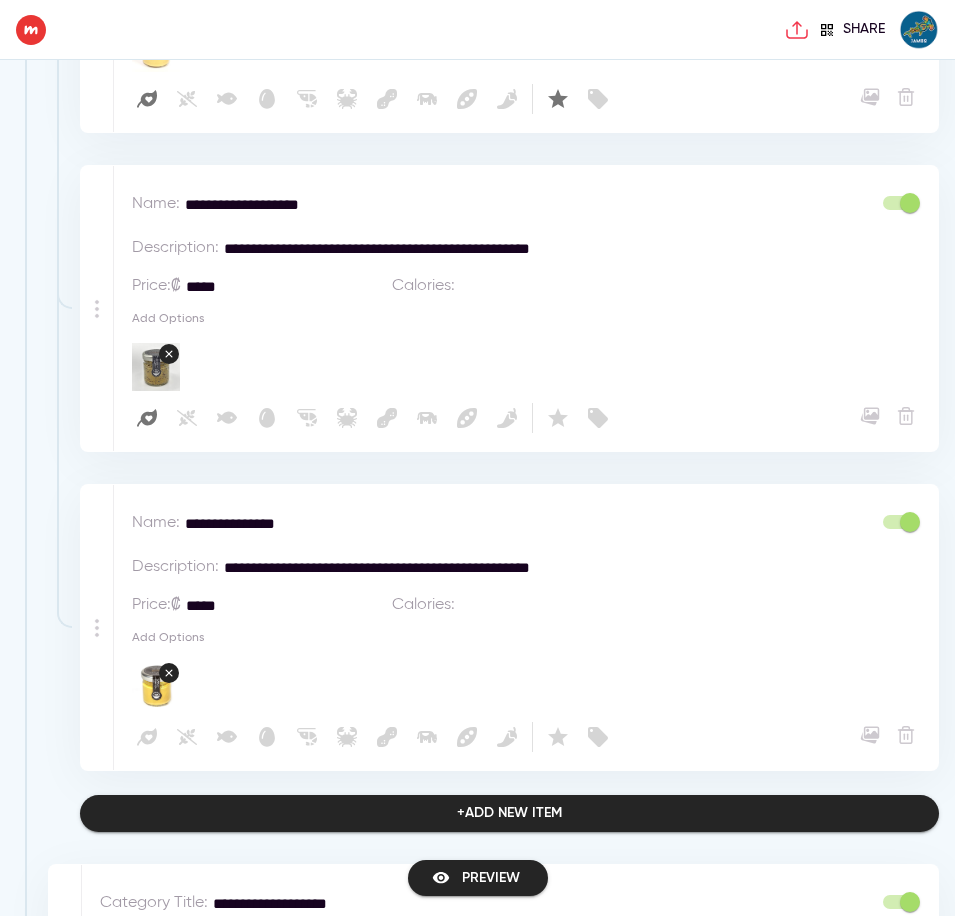 type on "**********" 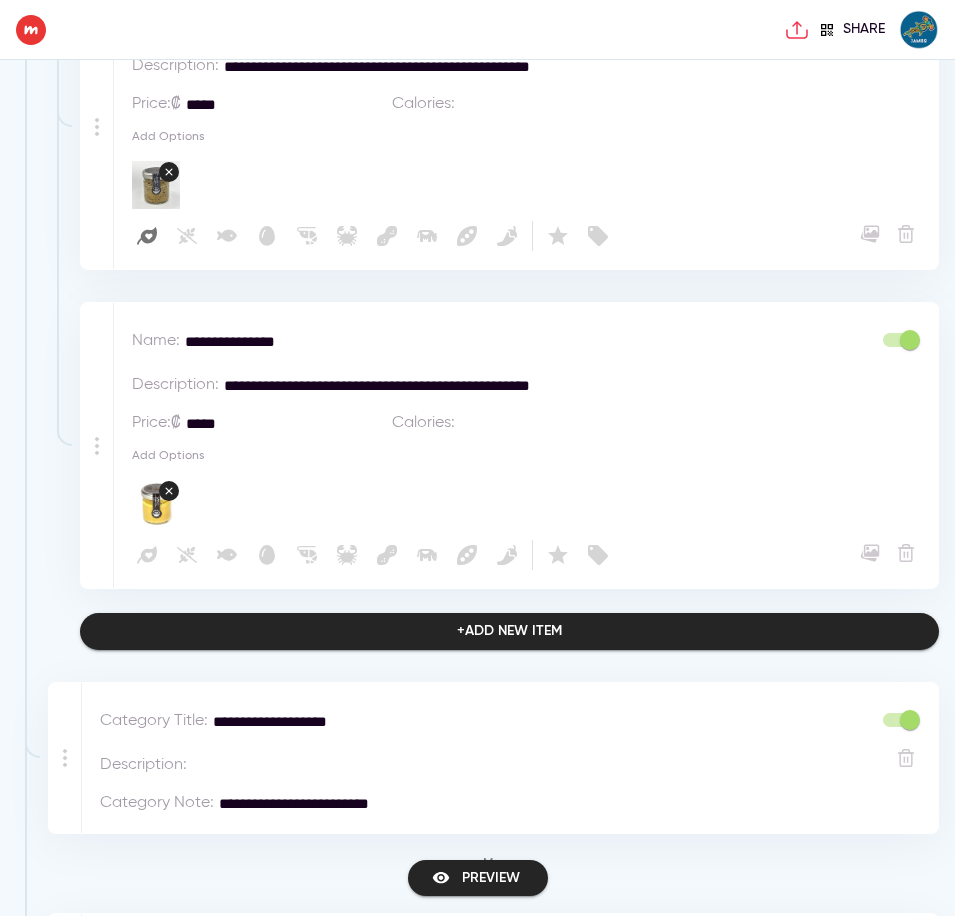 scroll, scrollTop: 1742, scrollLeft: 0, axis: vertical 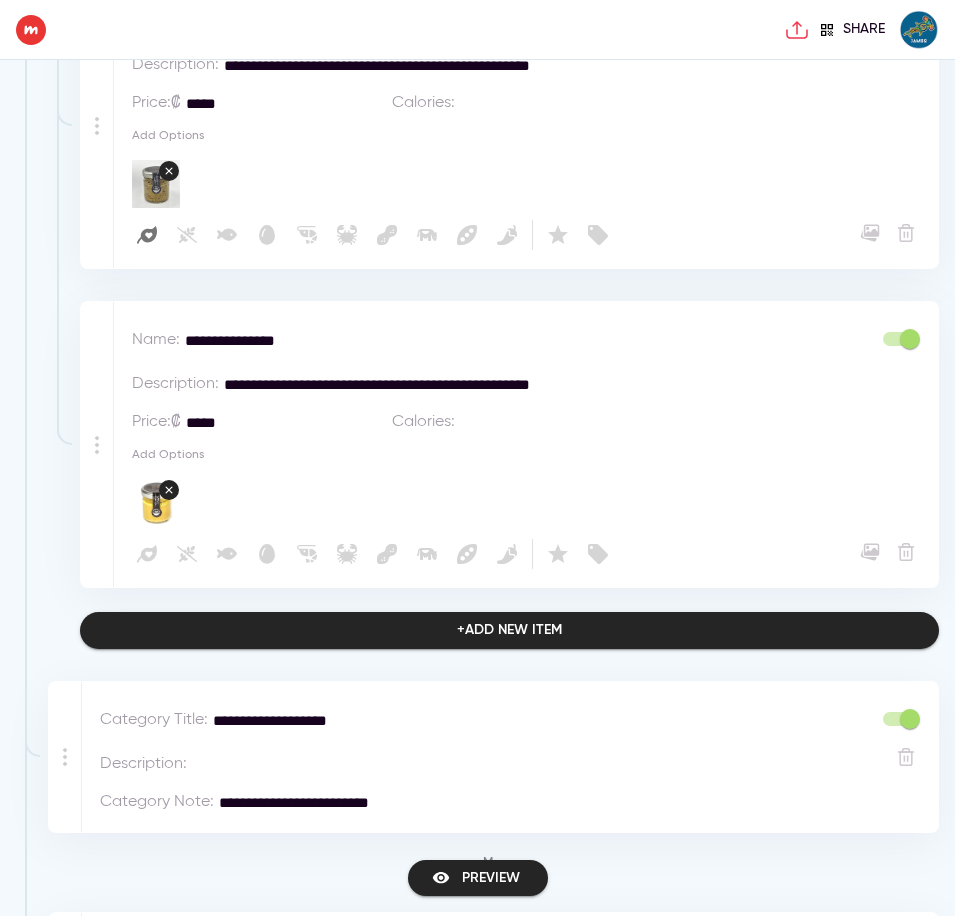 click on "**********" at bounding box center (459, 720) 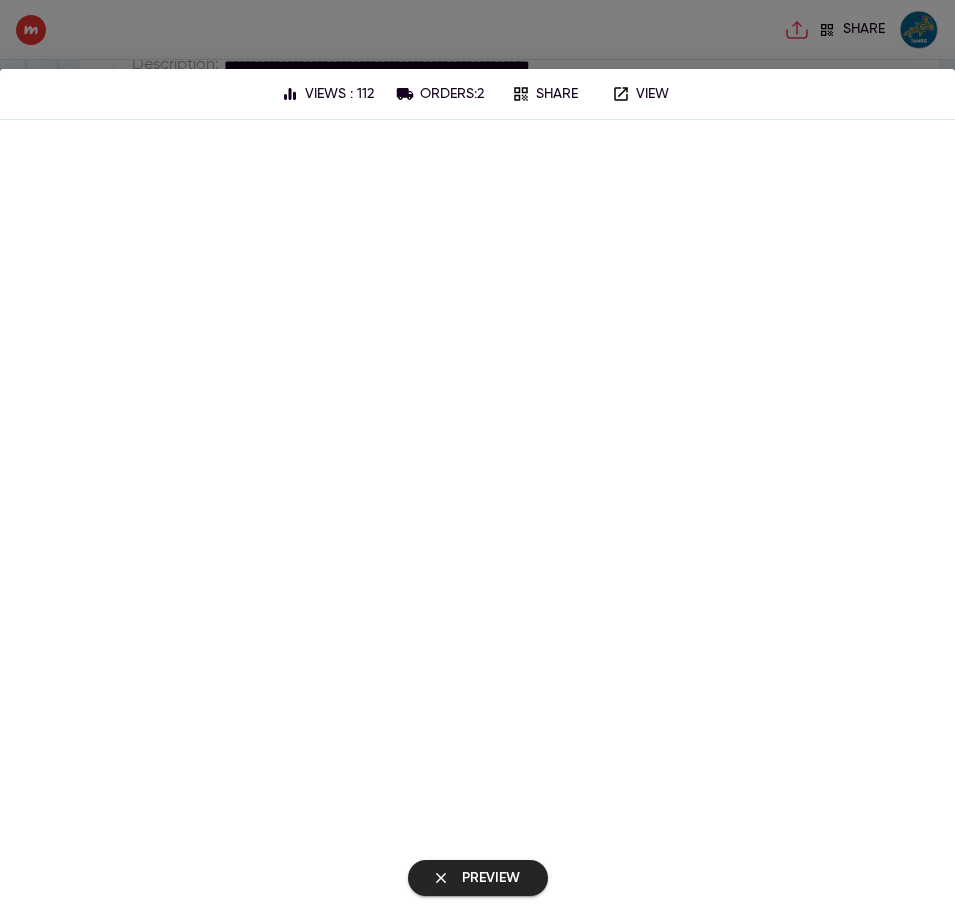 scroll, scrollTop: 0, scrollLeft: 0, axis: both 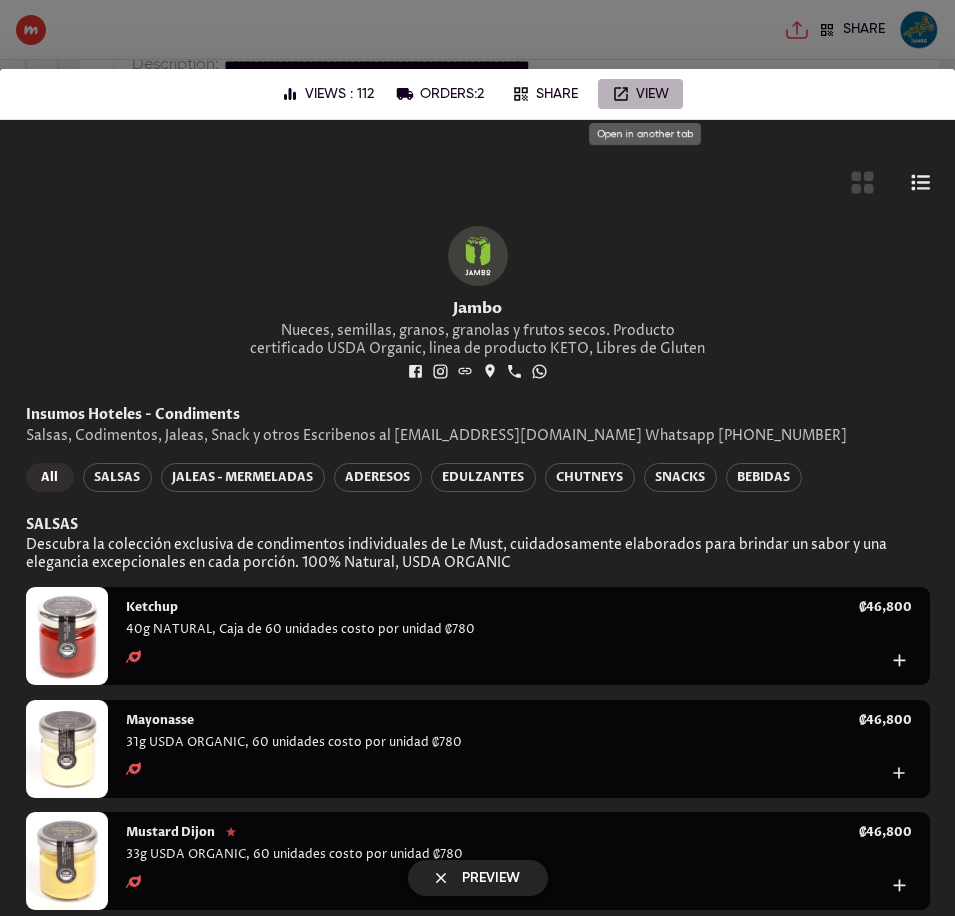 click on "View" at bounding box center [652, 94] 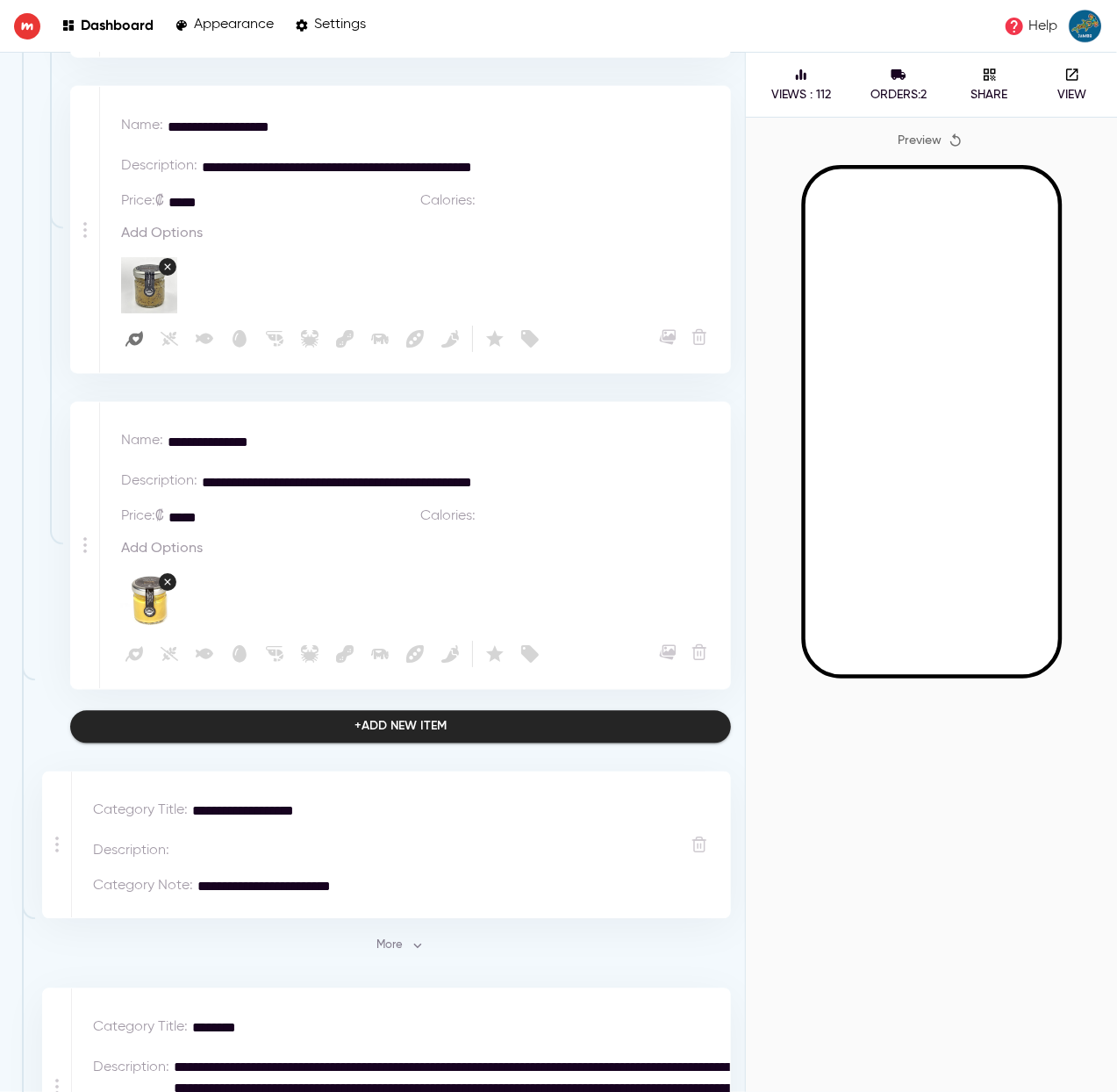scroll, scrollTop: 1700, scrollLeft: 0, axis: vertical 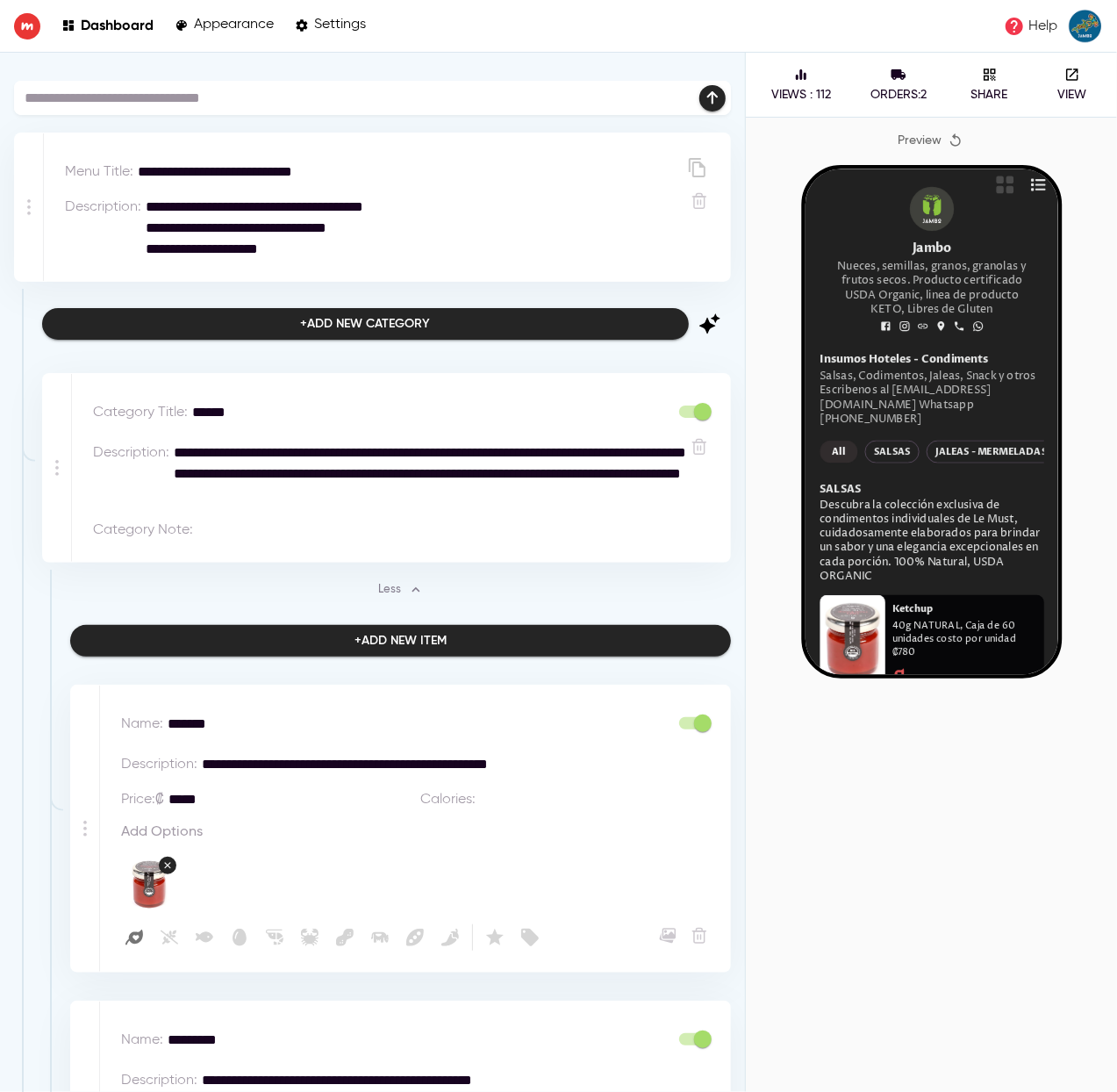click on "Dashboard" at bounding box center [117, 25] 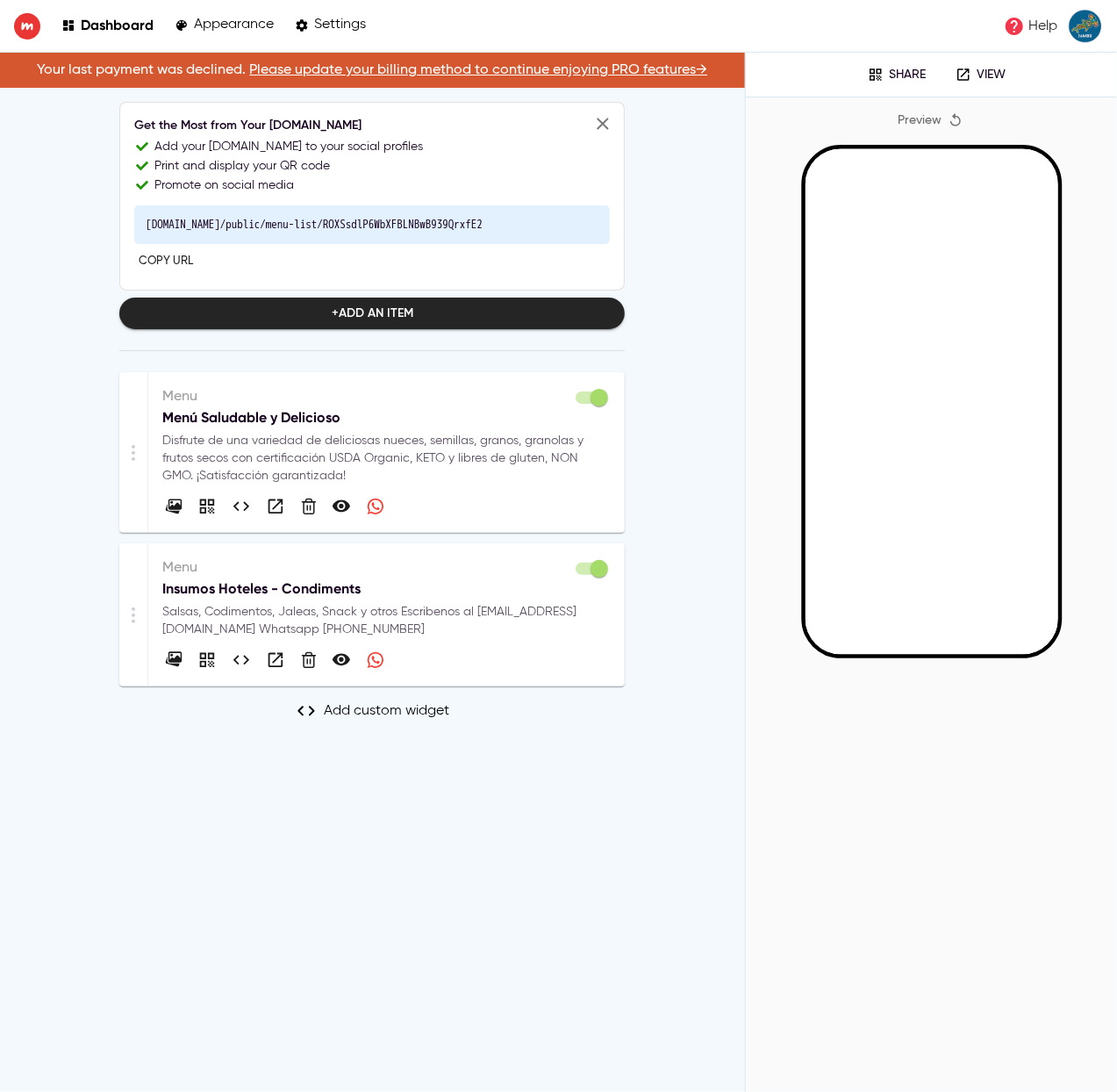 scroll, scrollTop: 0, scrollLeft: 0, axis: both 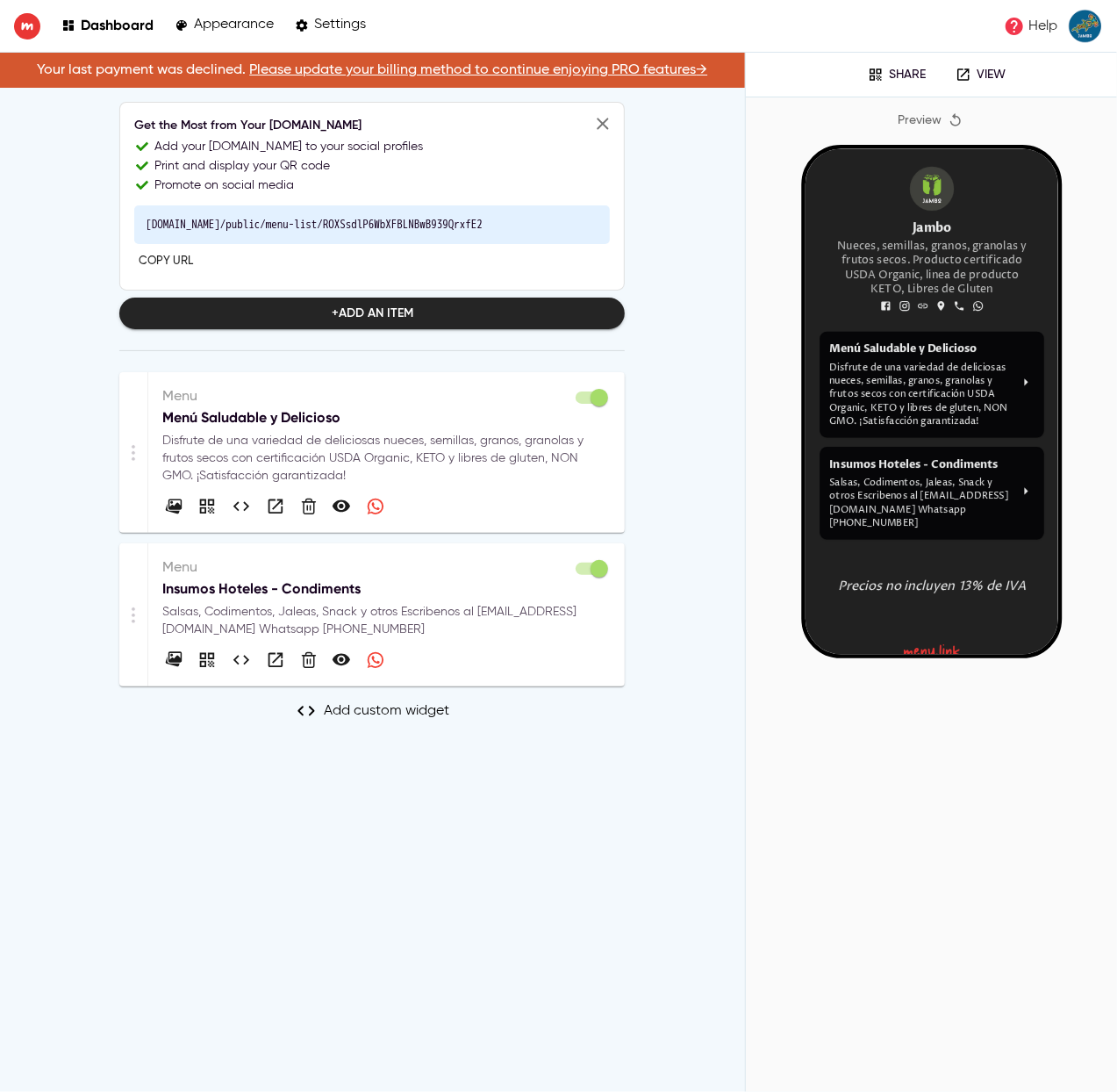 click on "Disfrute de una variedad de deliciosas nueces, semillas, granos, granolas y frutos secos con certificación USDA Organic, KETO y libres de gluten, NON GMO. ¡Satisfacción garantizada!" at bounding box center (386, 458) 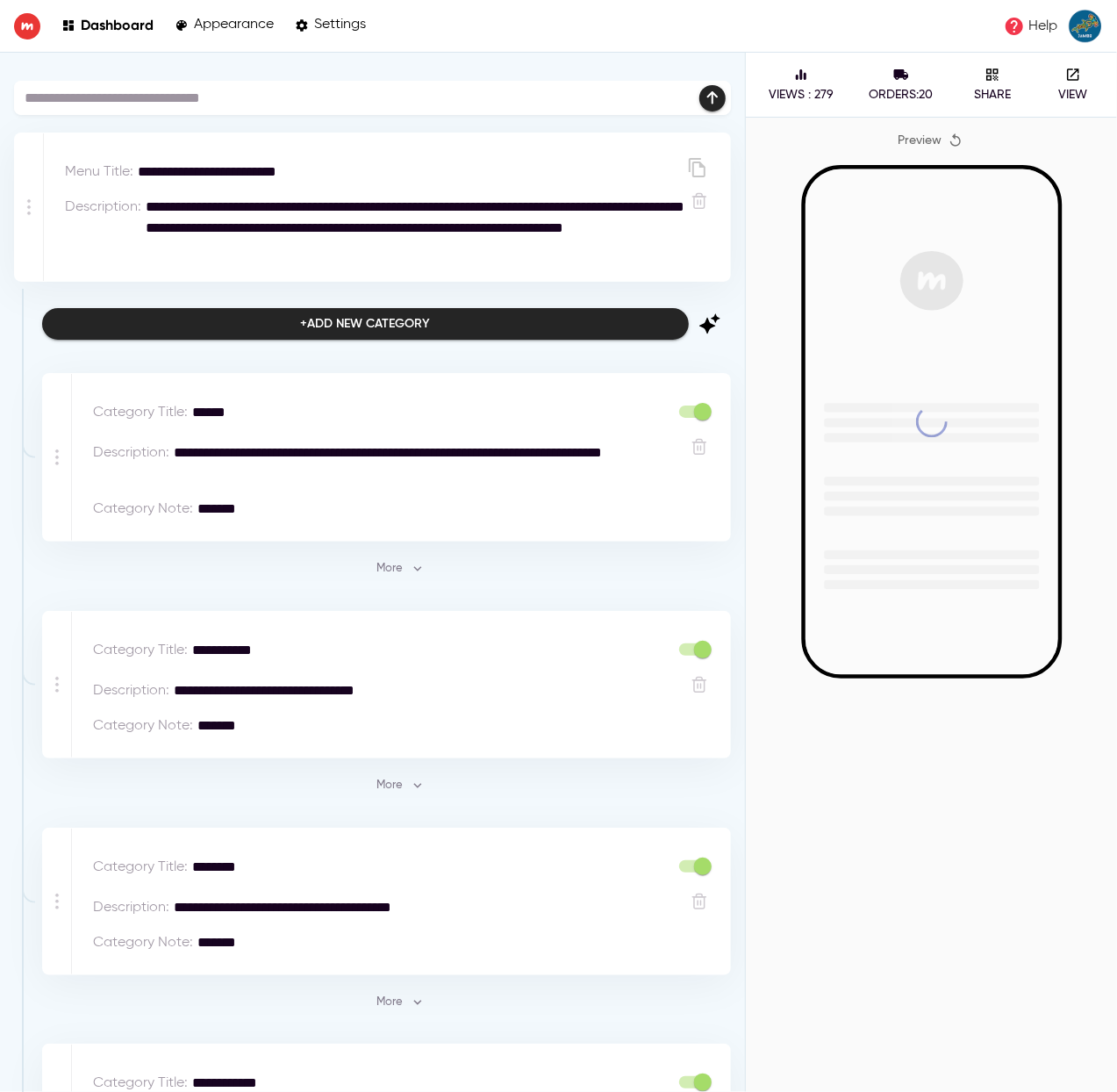scroll, scrollTop: 0, scrollLeft: 0, axis: both 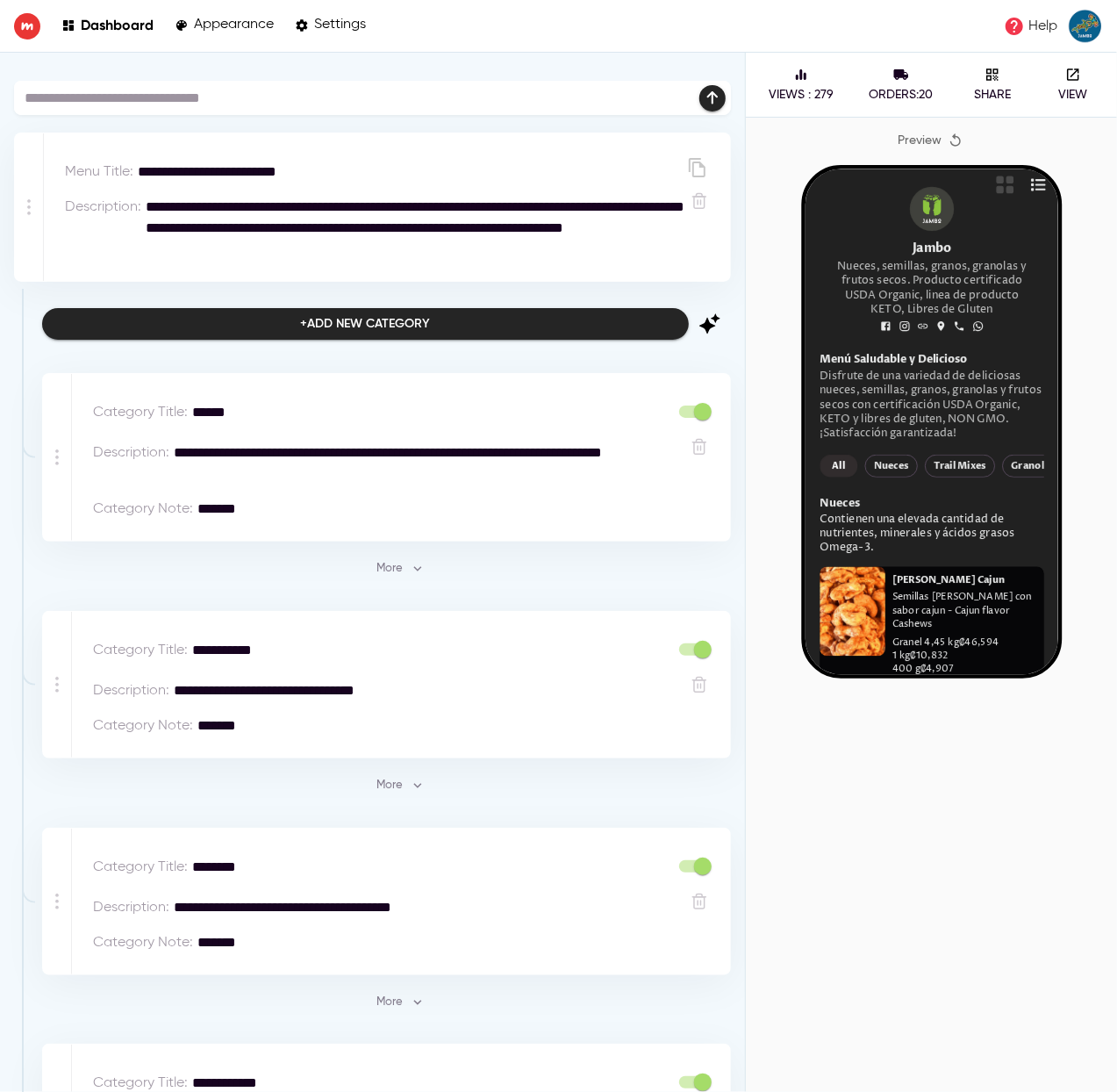 click on "Disfrute de una variedad de deliciosas nueces, semillas, granos, granolas y frutos secos con certificación USDA Organic, KETO y libres de gluten, NON GMO. ¡Satisfacción garantizada!" at bounding box center [945, 431] 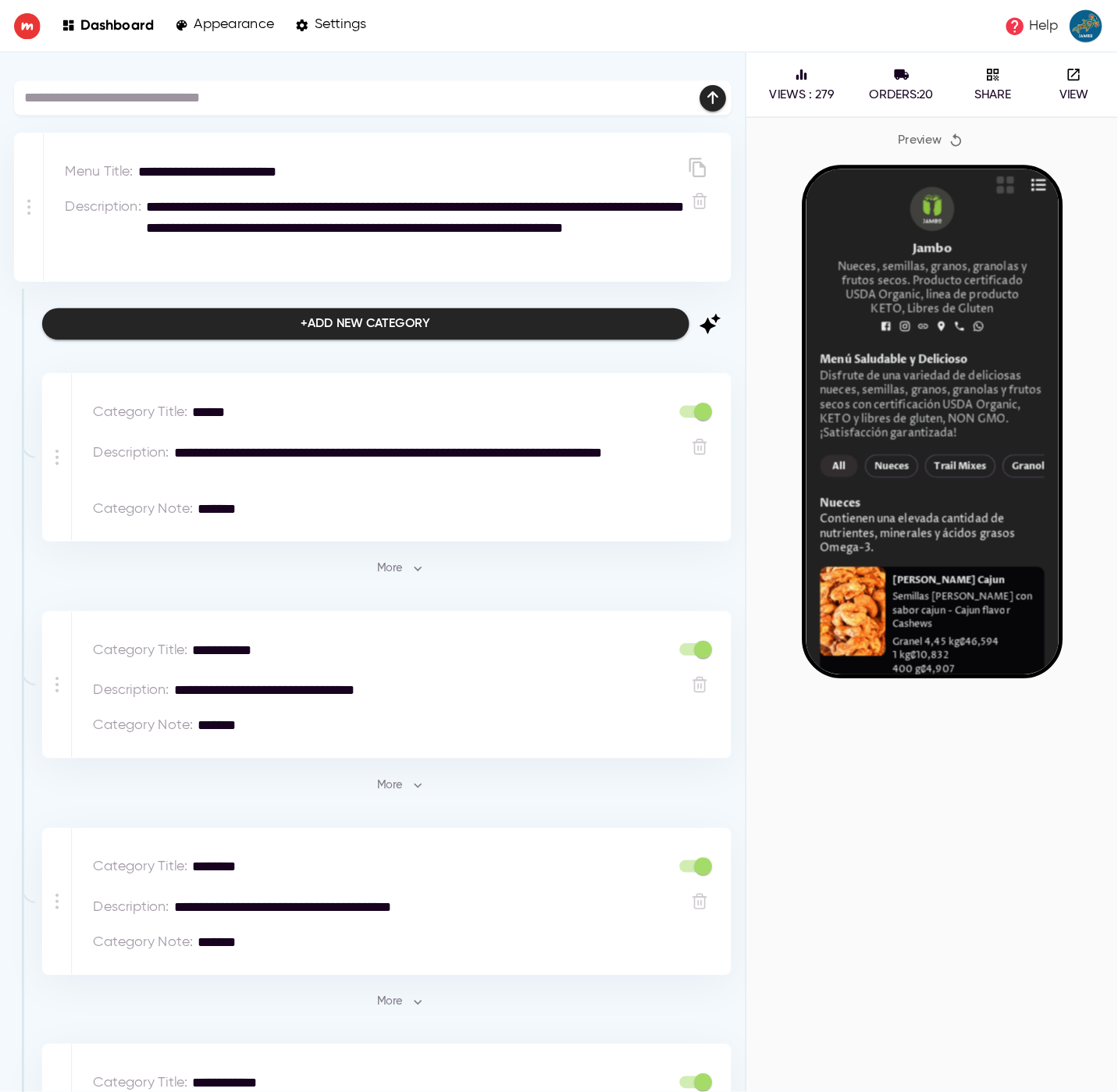 scroll, scrollTop: 1, scrollLeft: 0, axis: vertical 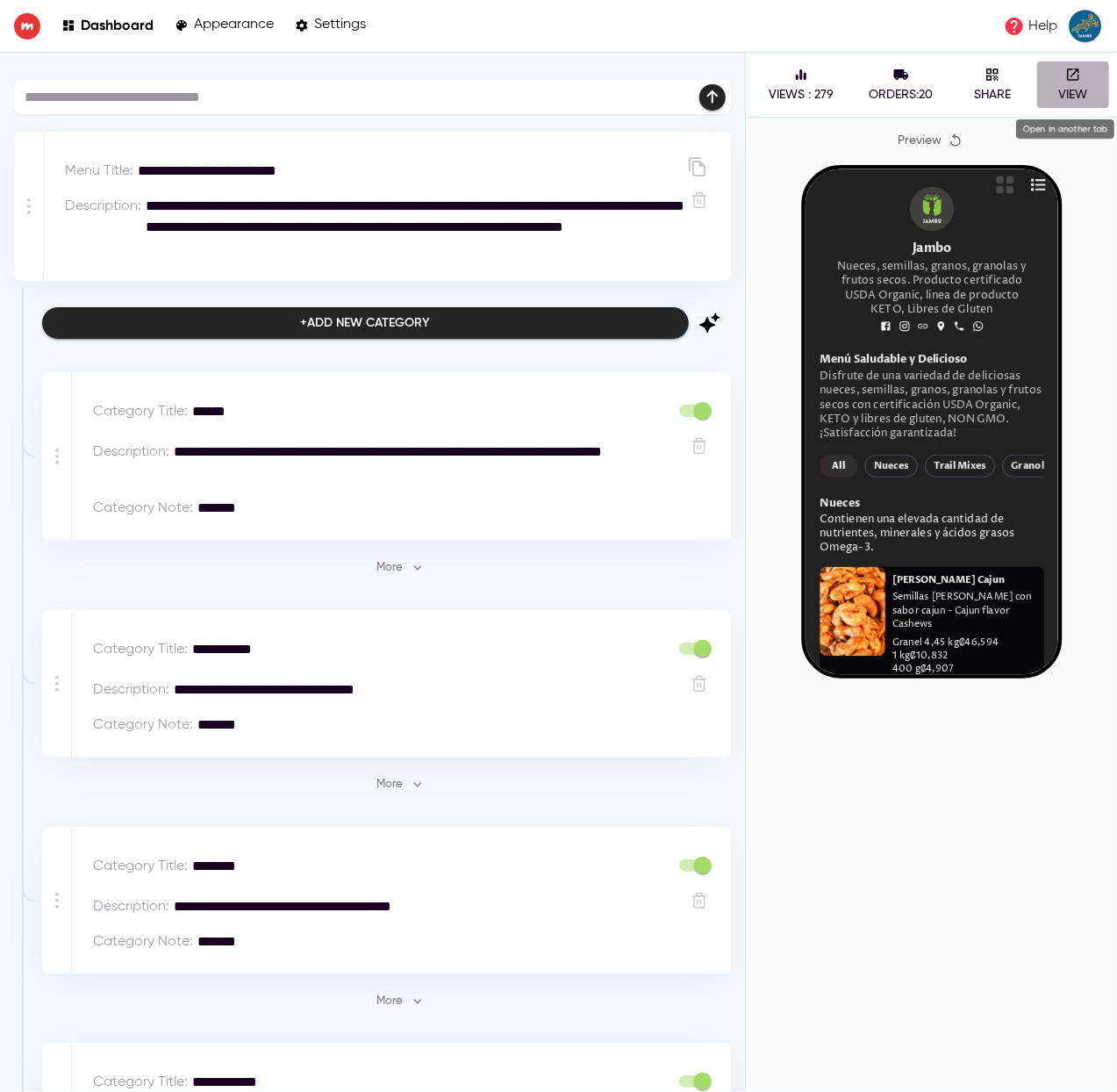 click 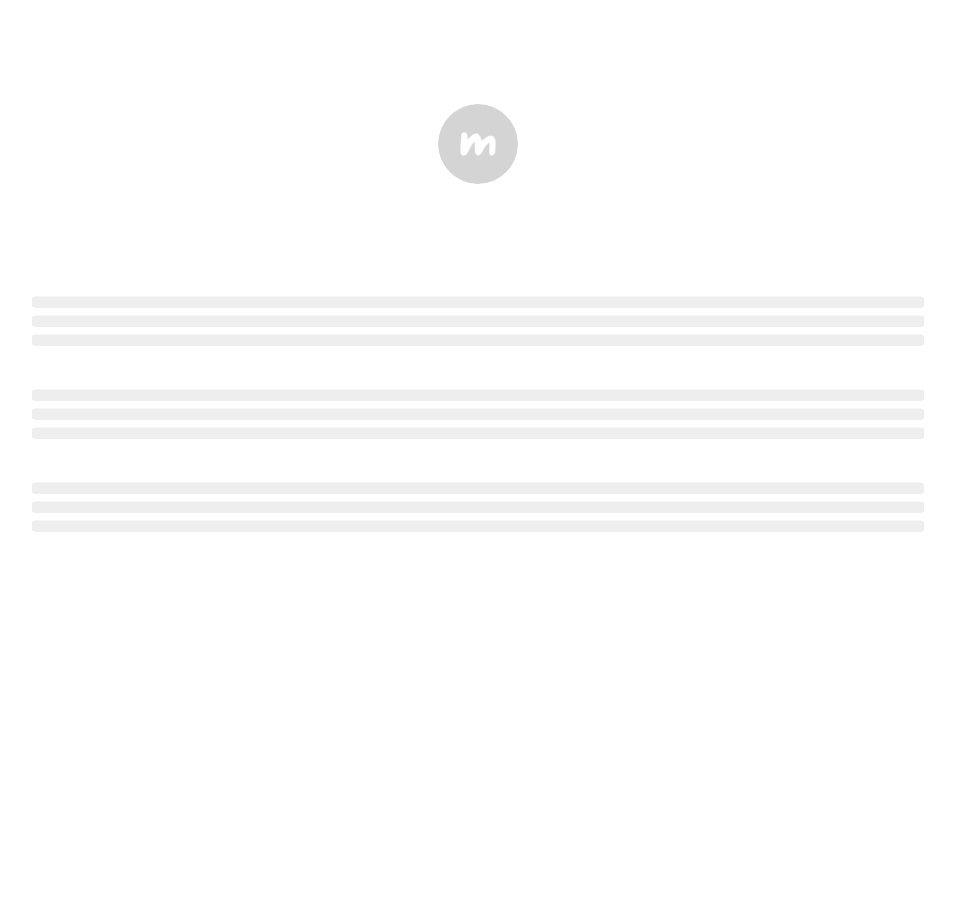scroll, scrollTop: 0, scrollLeft: 0, axis: both 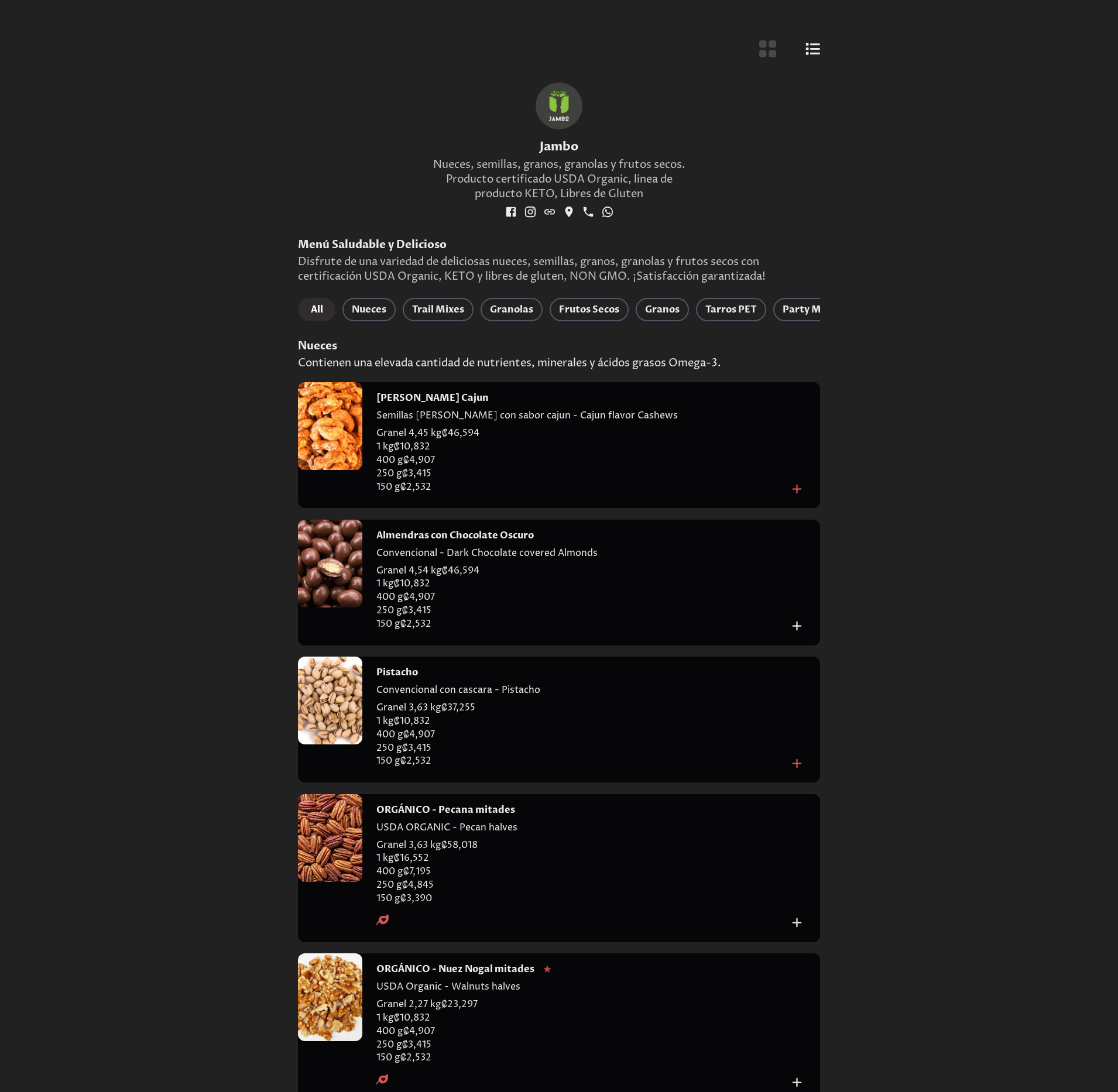 click at bounding box center (559, 546) 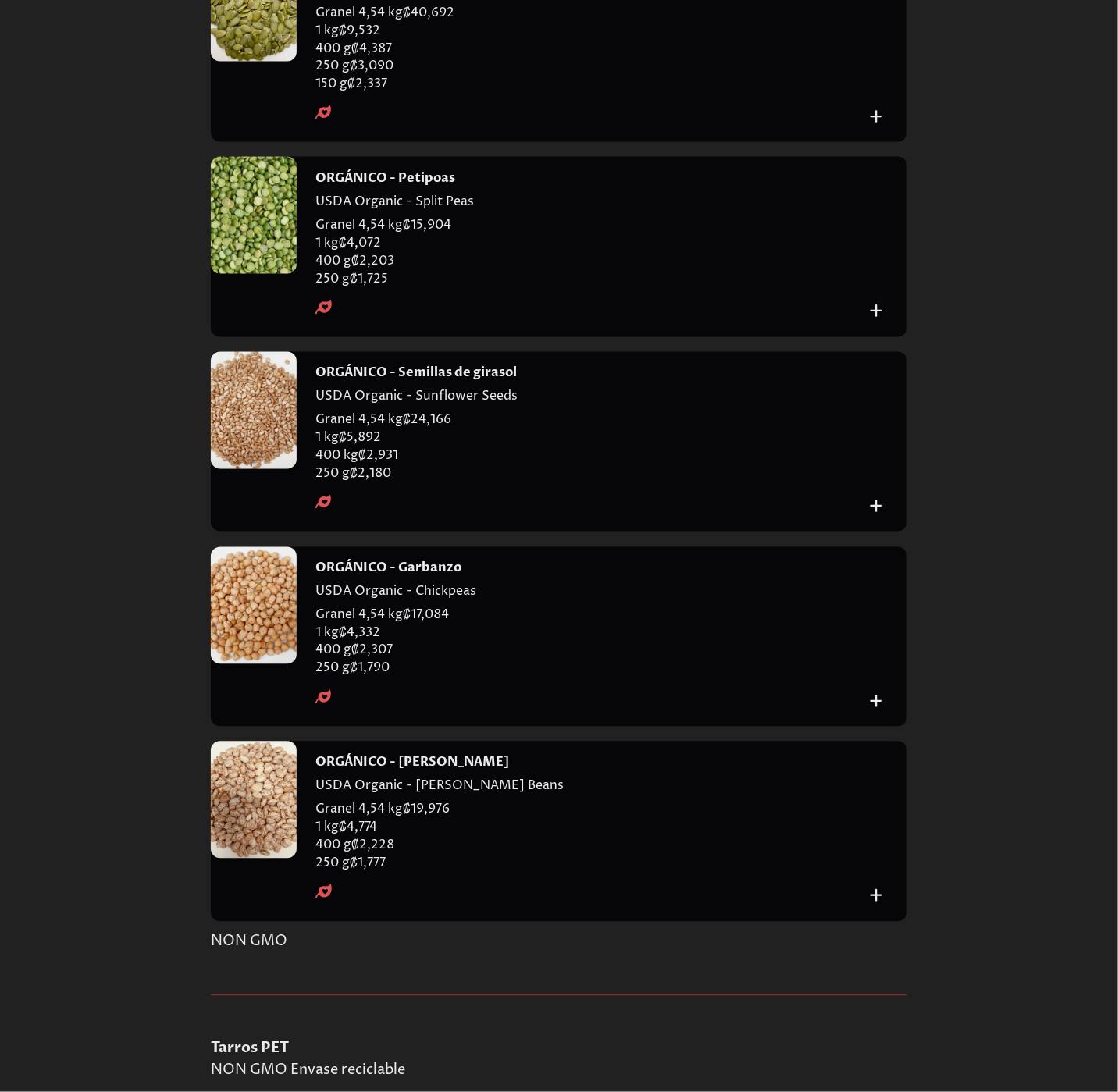scroll, scrollTop: 7567, scrollLeft: 0, axis: vertical 